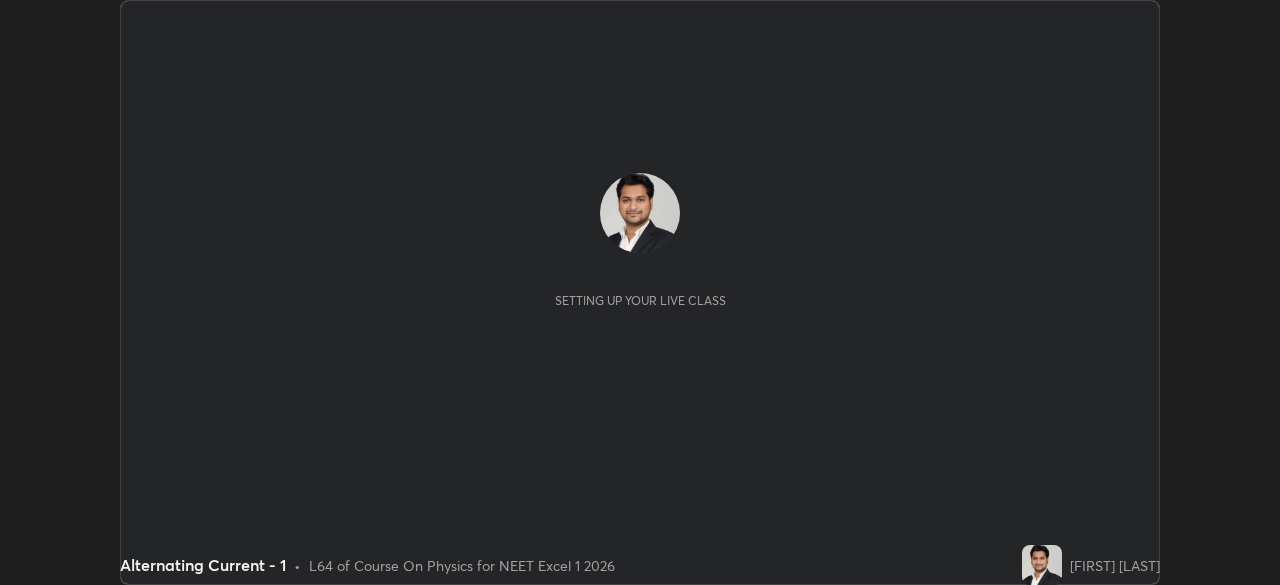 scroll, scrollTop: 0, scrollLeft: 0, axis: both 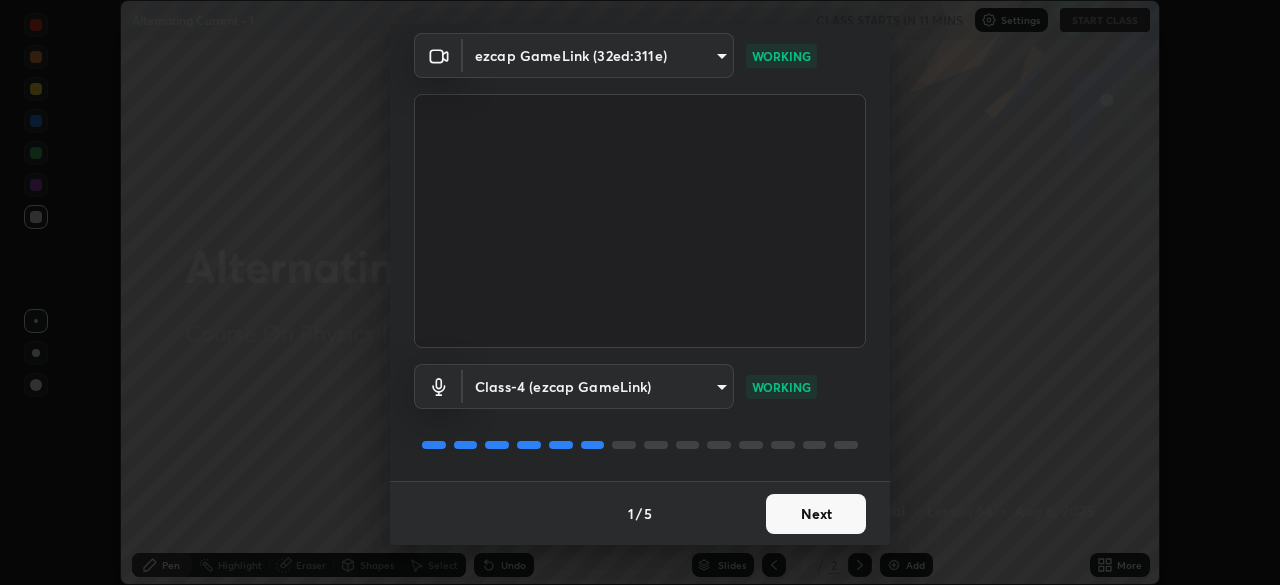 click on "Next" at bounding box center [816, 514] 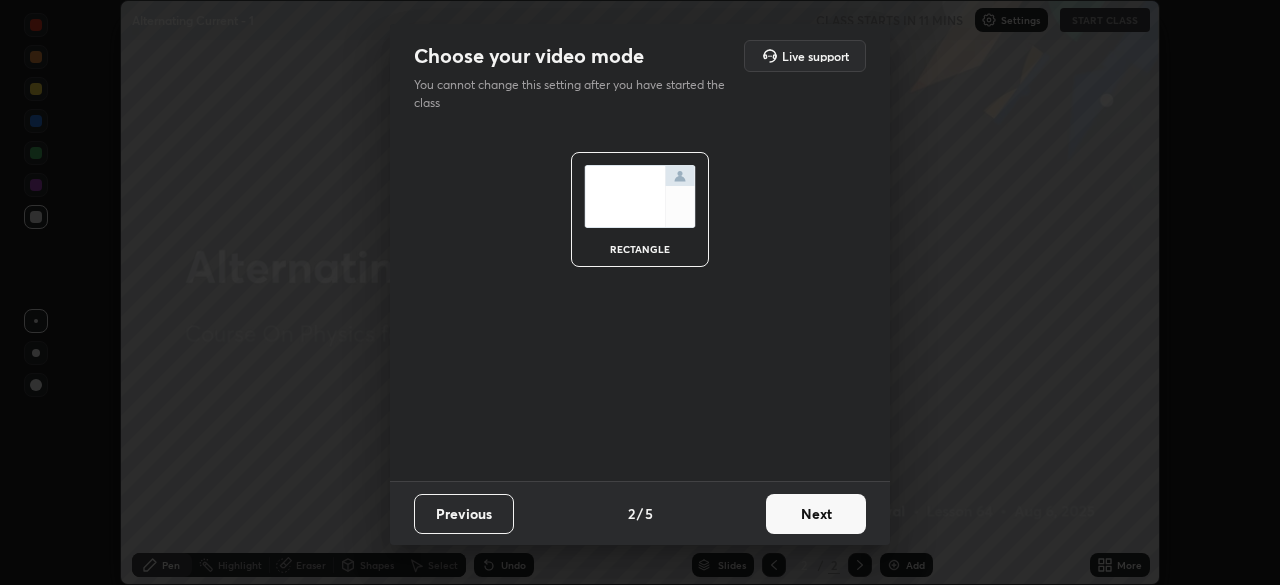 scroll, scrollTop: 0, scrollLeft: 0, axis: both 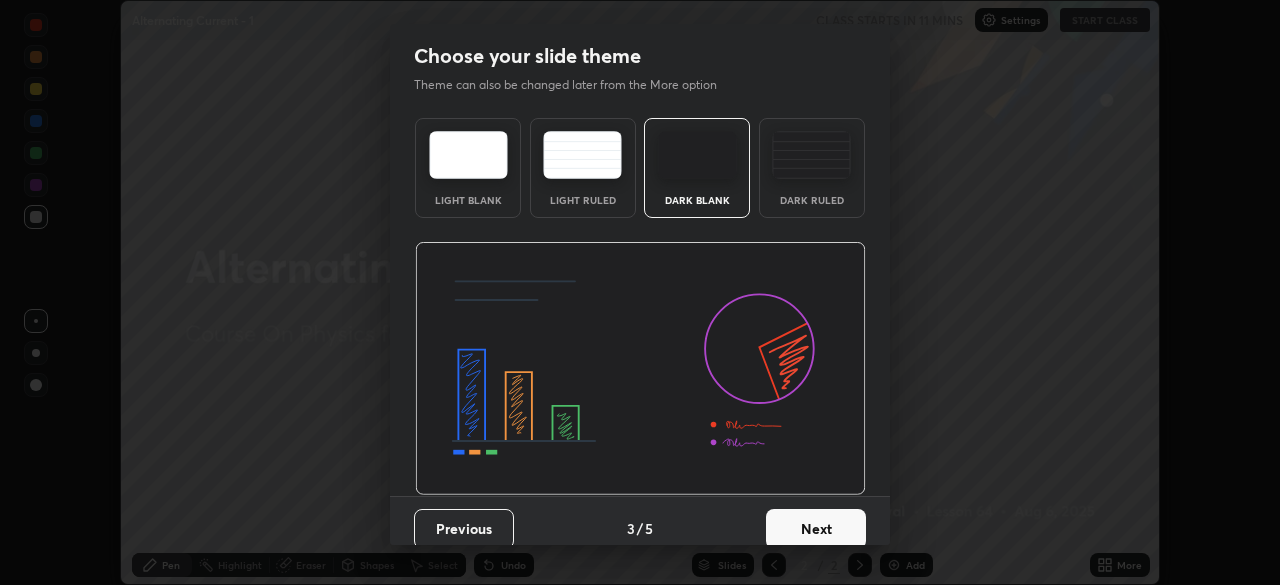 click on "Next" at bounding box center [816, 529] 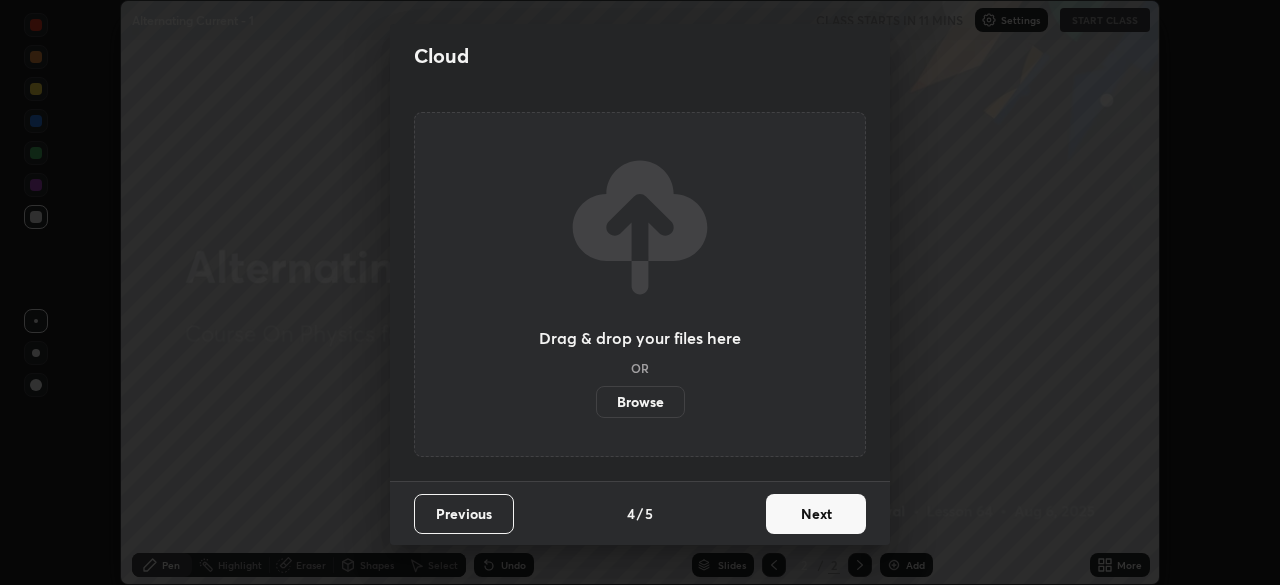 click on "Next" at bounding box center (816, 514) 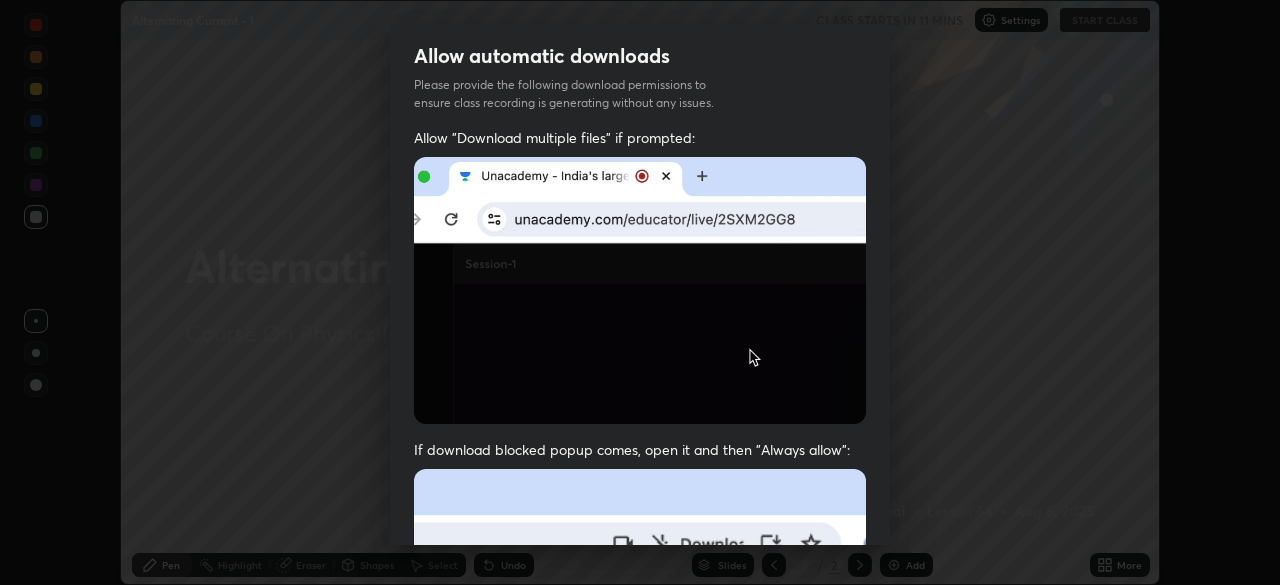 click at bounding box center (640, 687) 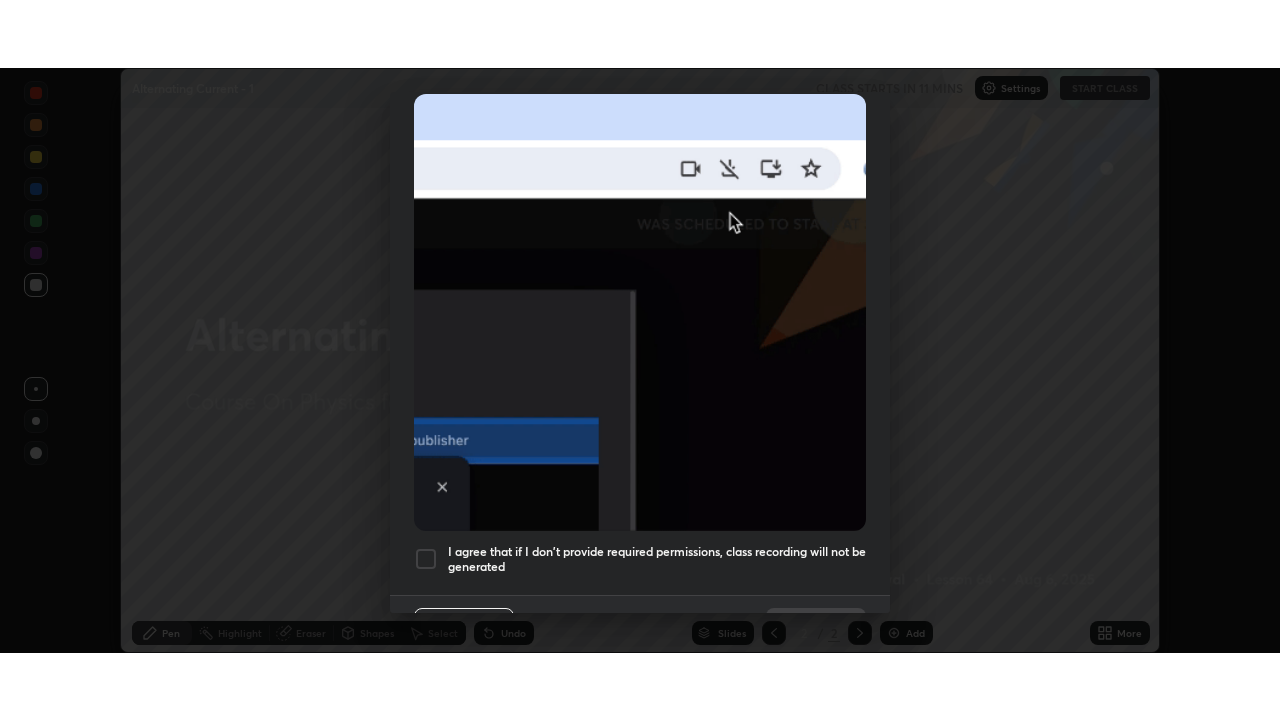 scroll, scrollTop: 479, scrollLeft: 0, axis: vertical 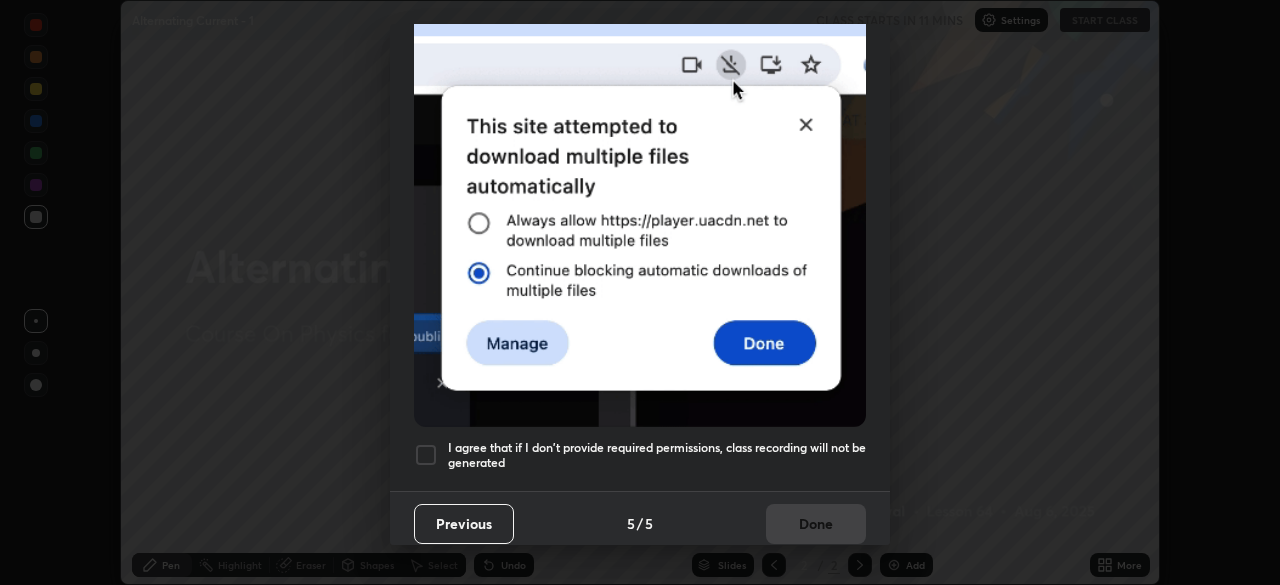 click at bounding box center (426, 455) 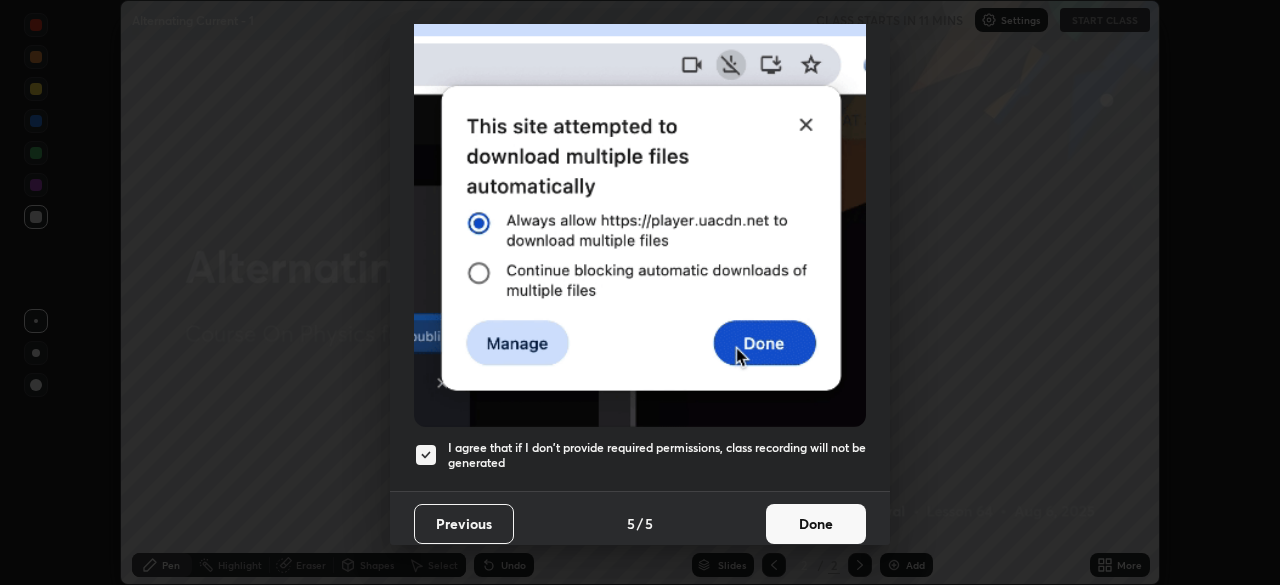 click on "Done" at bounding box center [816, 524] 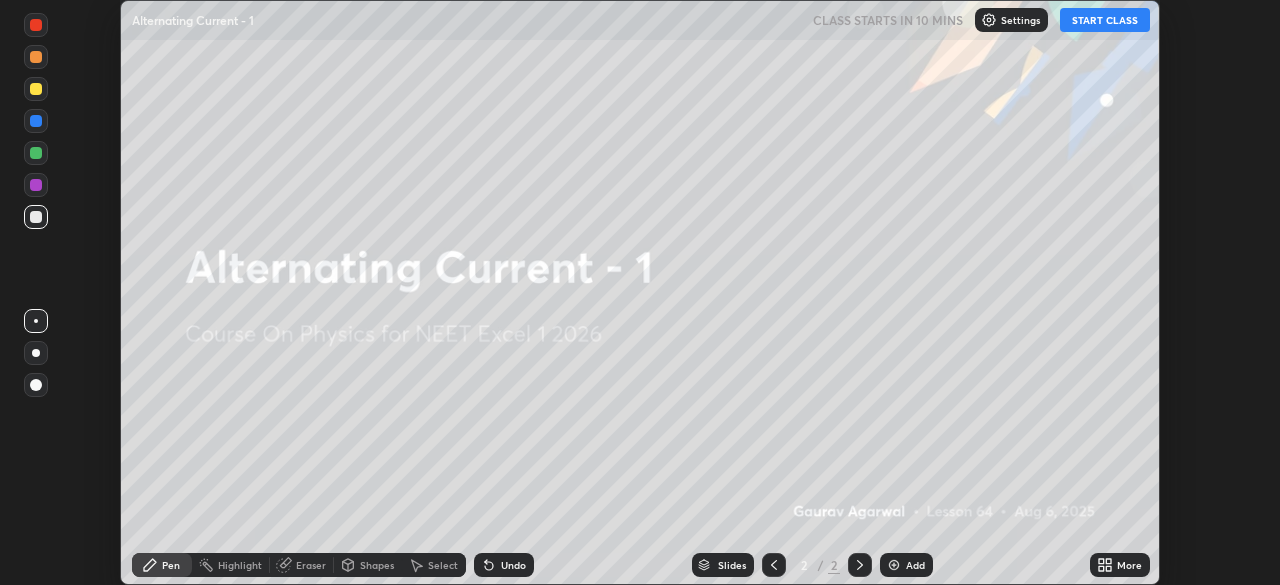 click on "START CLASS" at bounding box center (1105, 20) 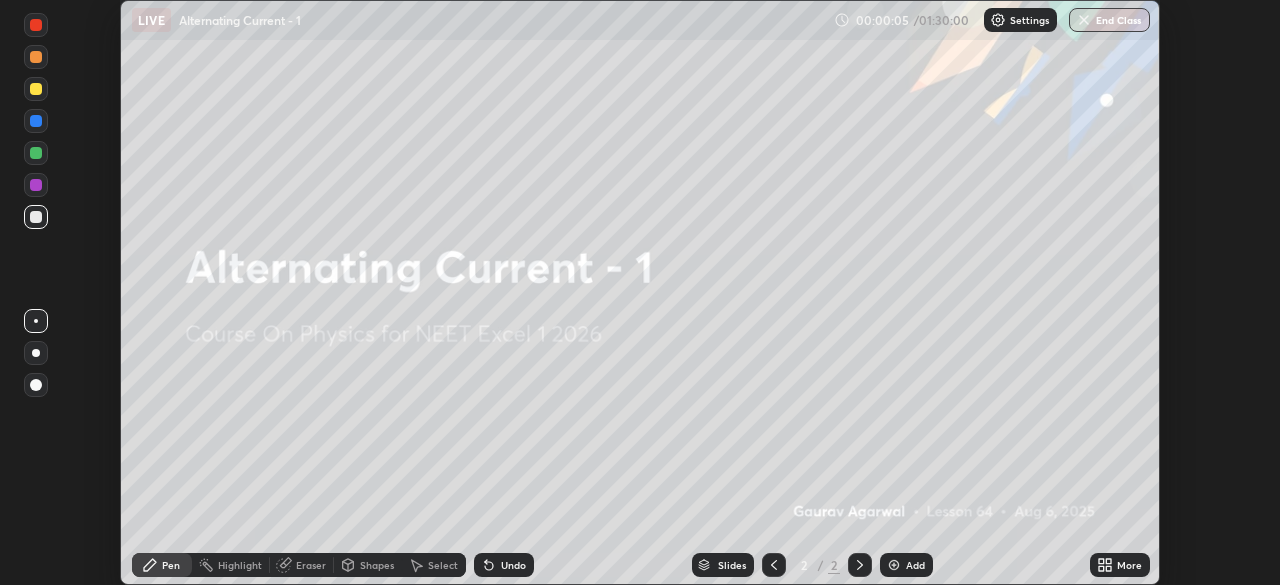 click on "Add" at bounding box center [915, 565] 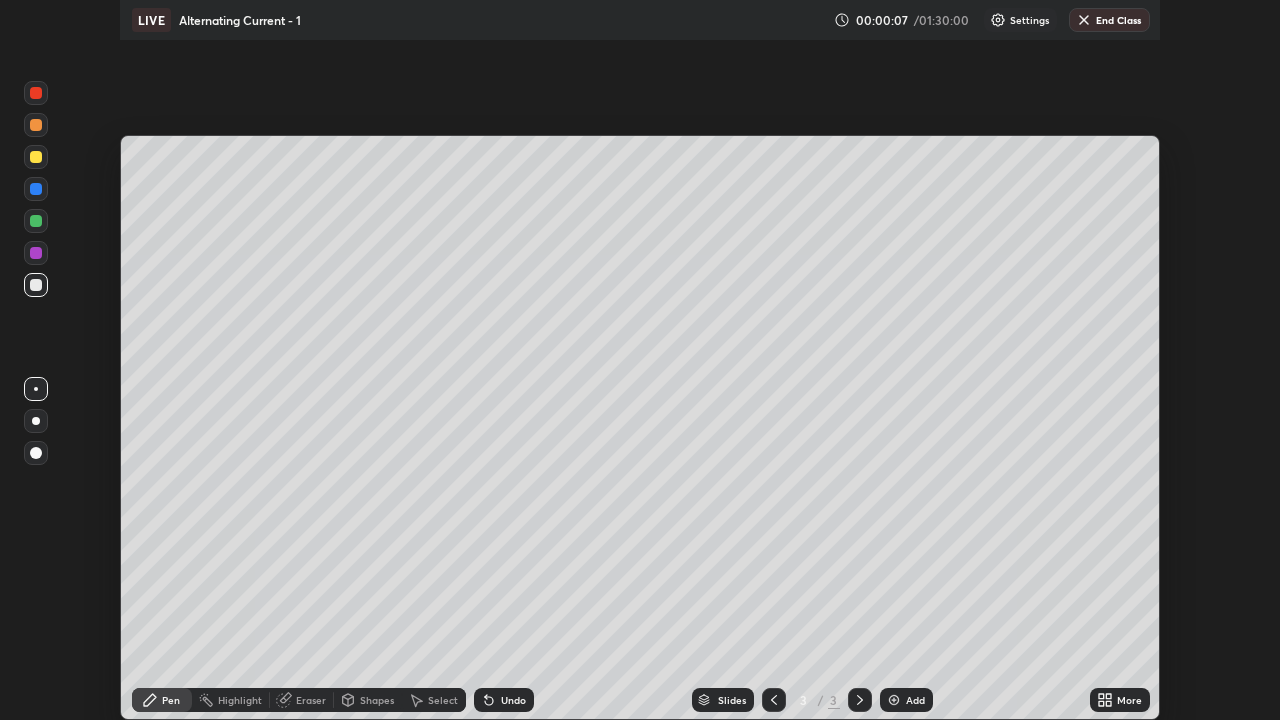 scroll, scrollTop: 99280, scrollLeft: 98720, axis: both 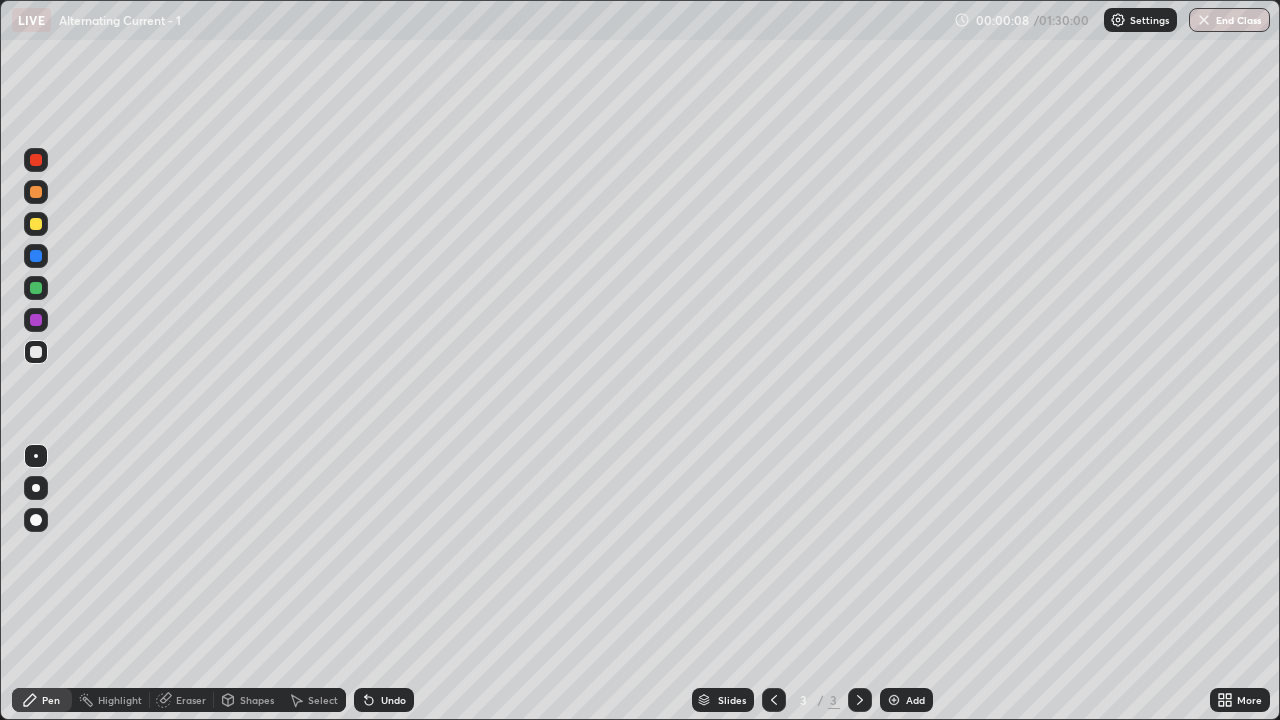 click at bounding box center [36, 456] 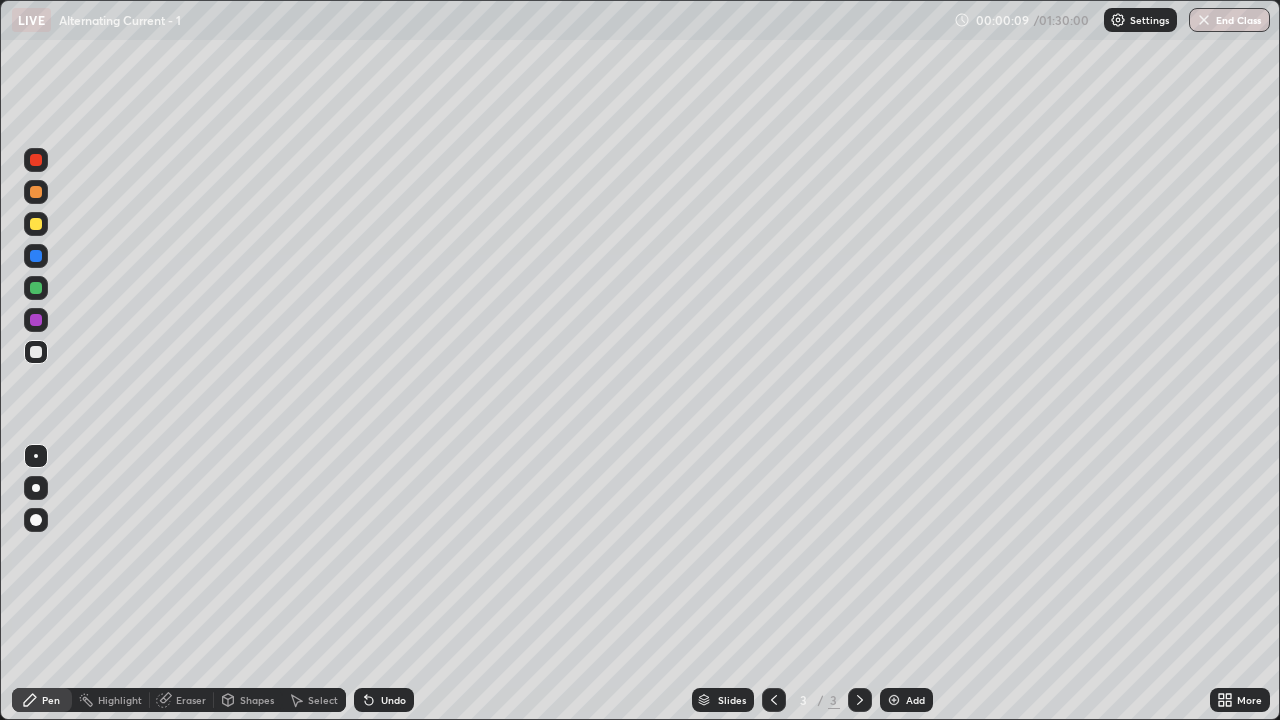 click at bounding box center (36, 488) 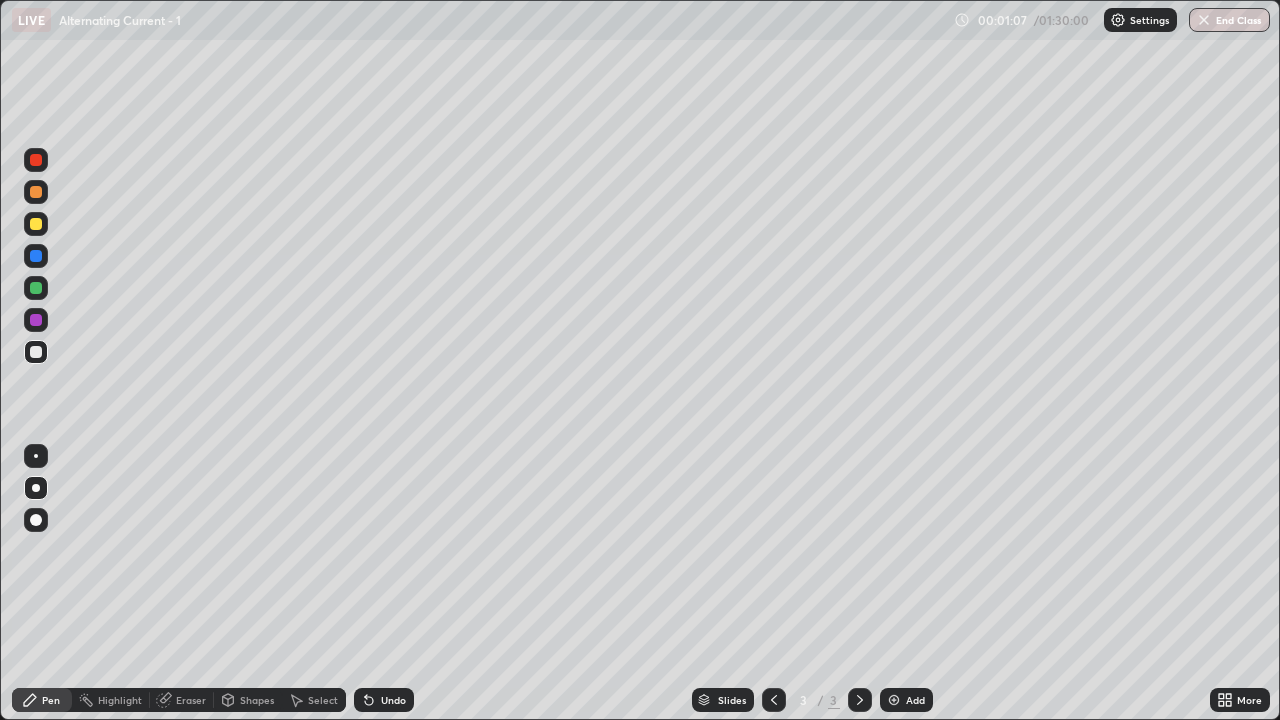 click at bounding box center [36, 288] 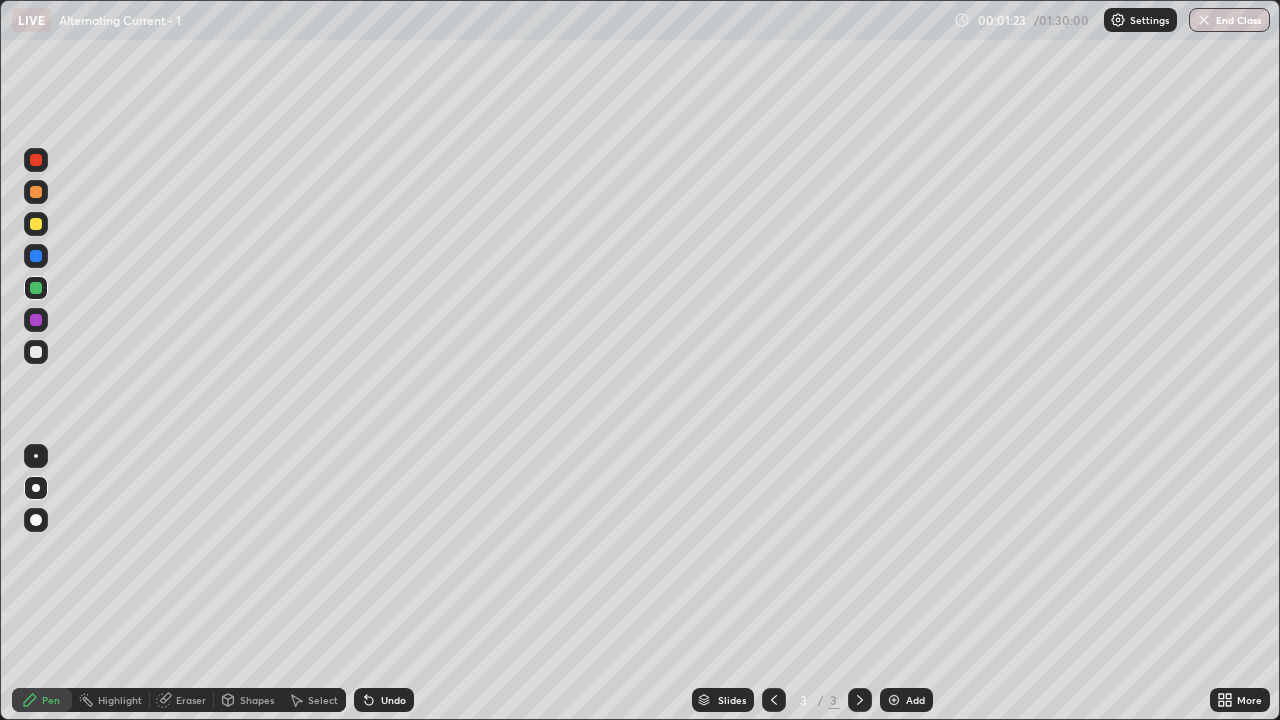 click at bounding box center (36, 352) 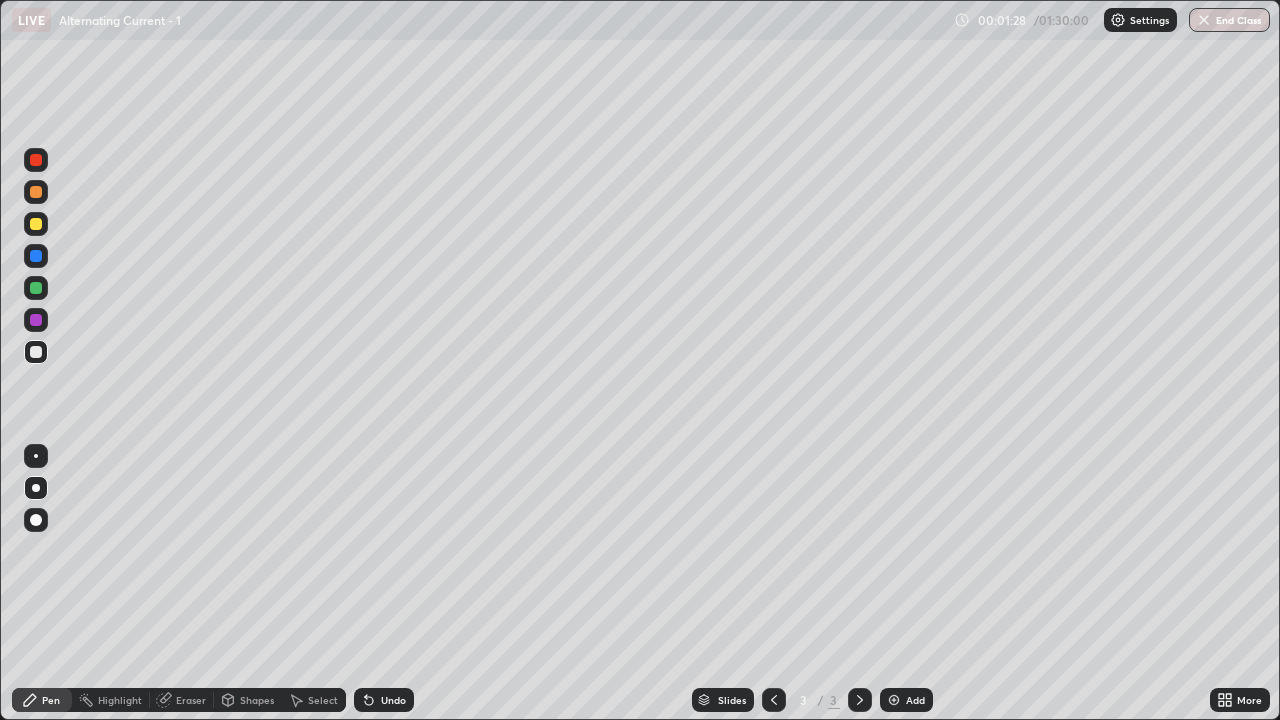 click on "Undo" at bounding box center [393, 700] 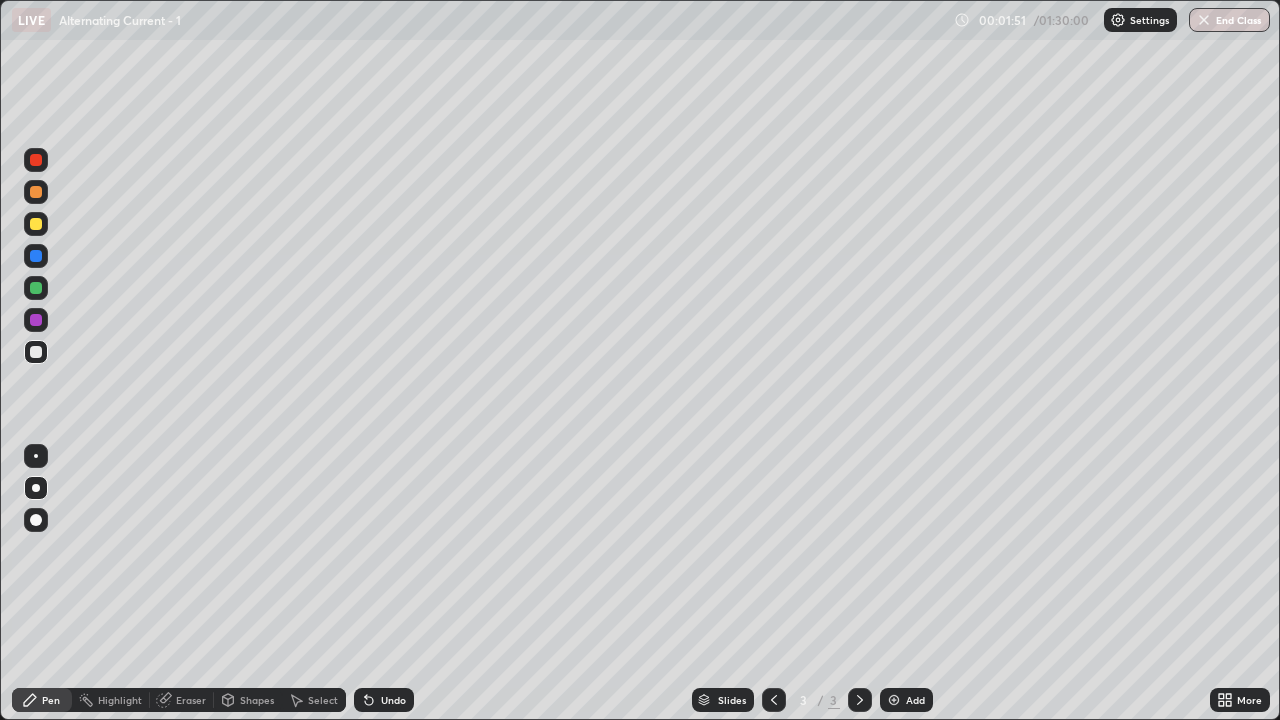 click on "Eraser" at bounding box center (182, 700) 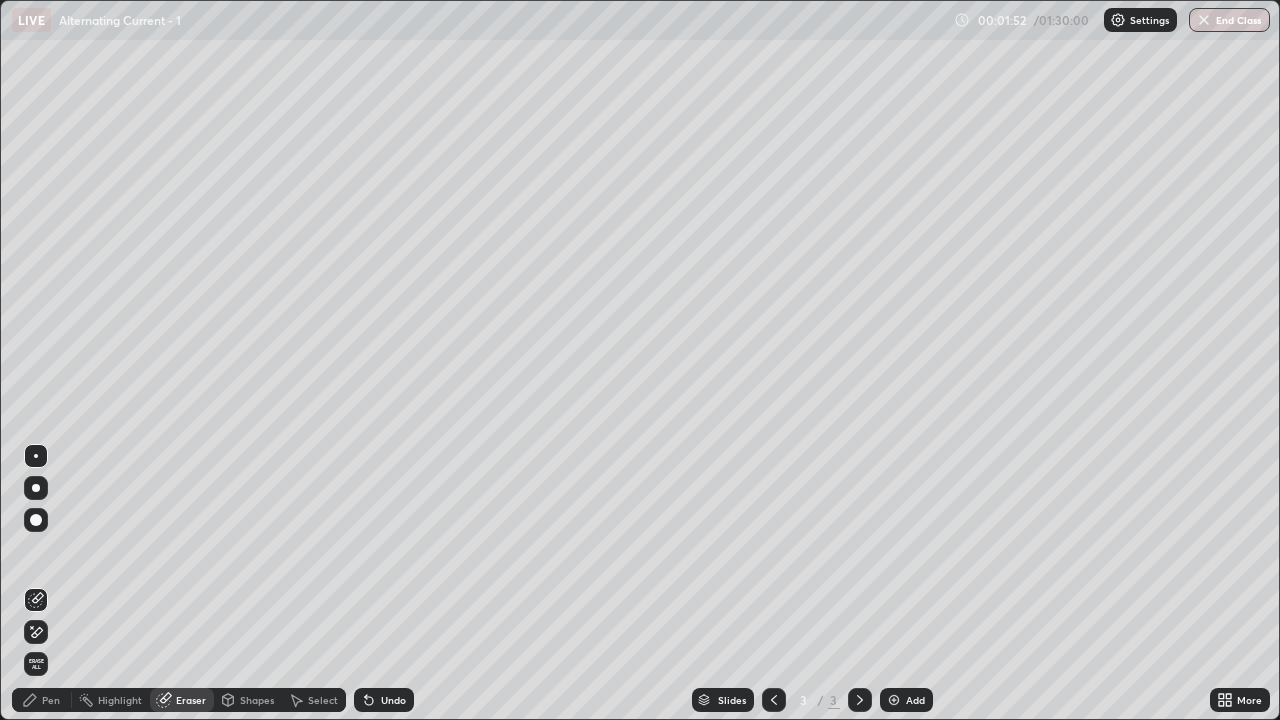 click 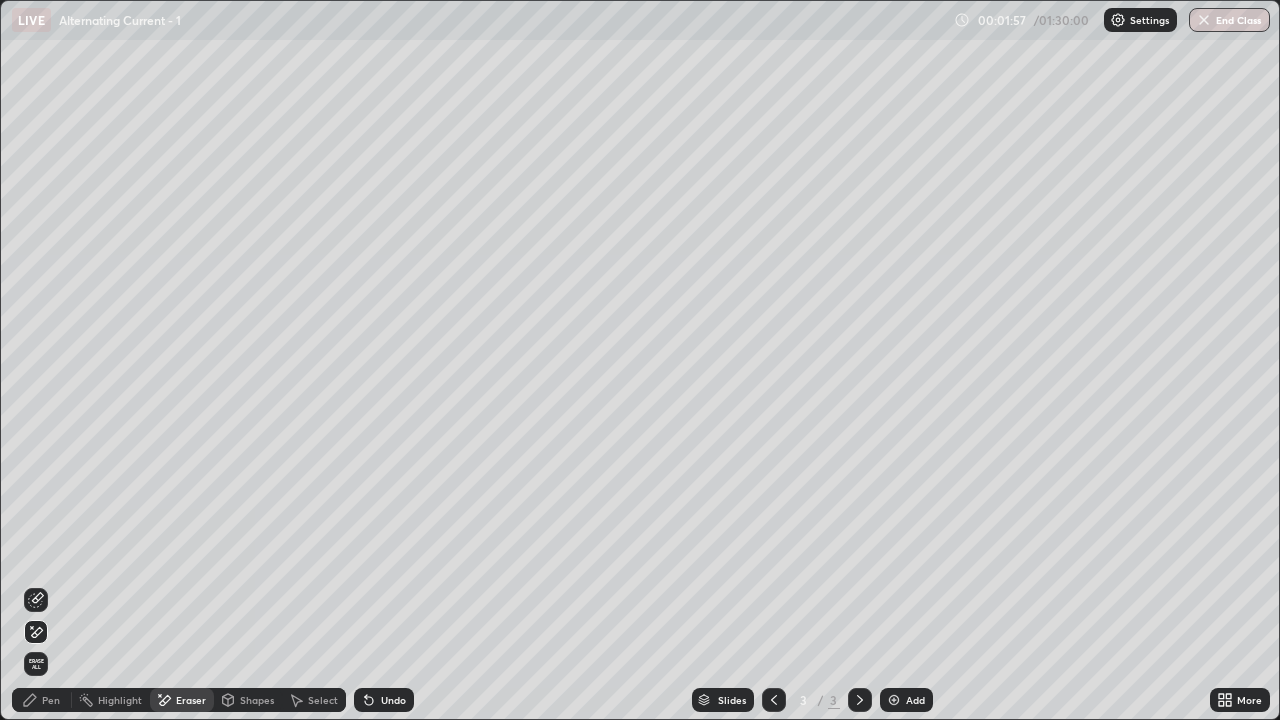 click on "Pen" at bounding box center [42, 700] 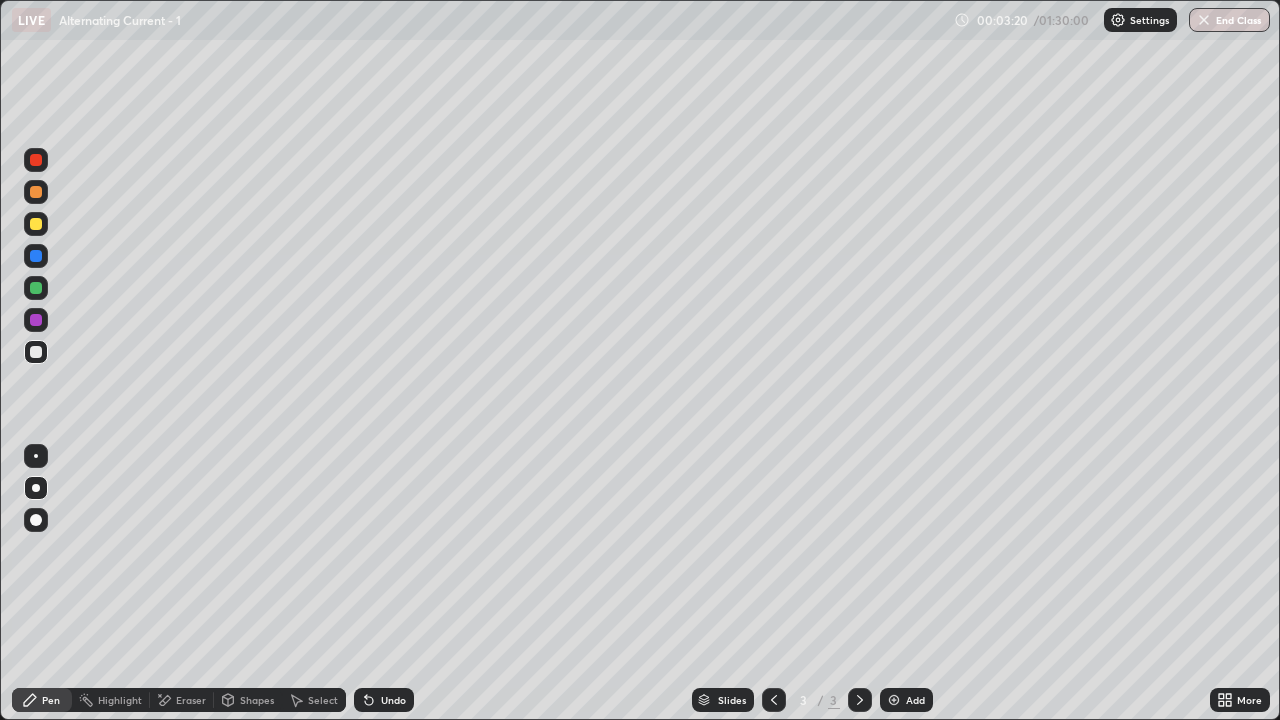 click on "Eraser" at bounding box center (191, 700) 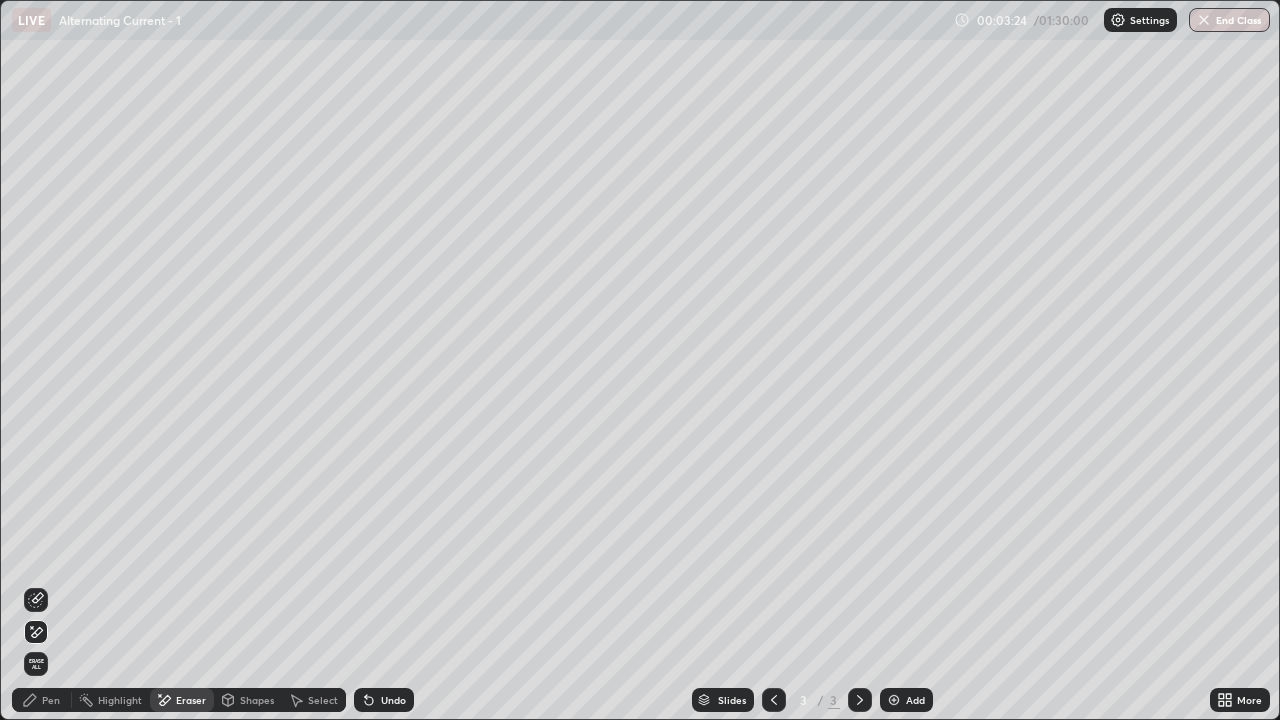 click on "Pen" at bounding box center [51, 700] 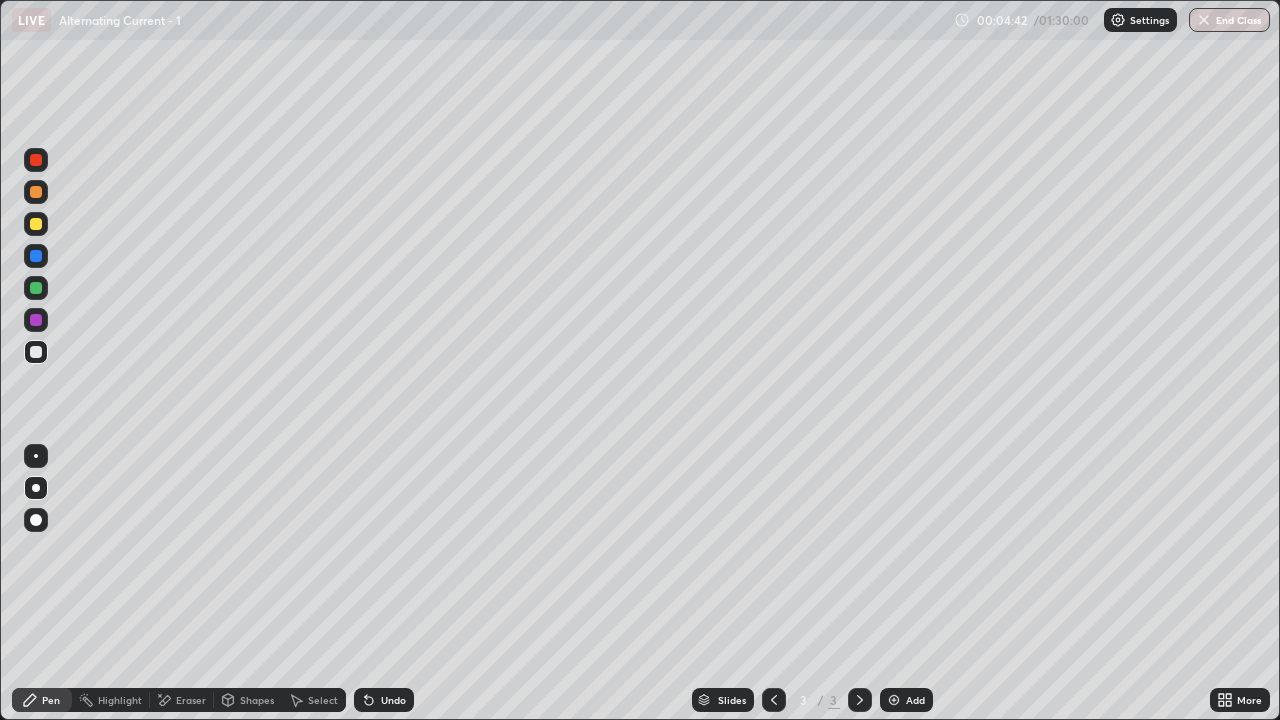 click on "Add" at bounding box center [915, 700] 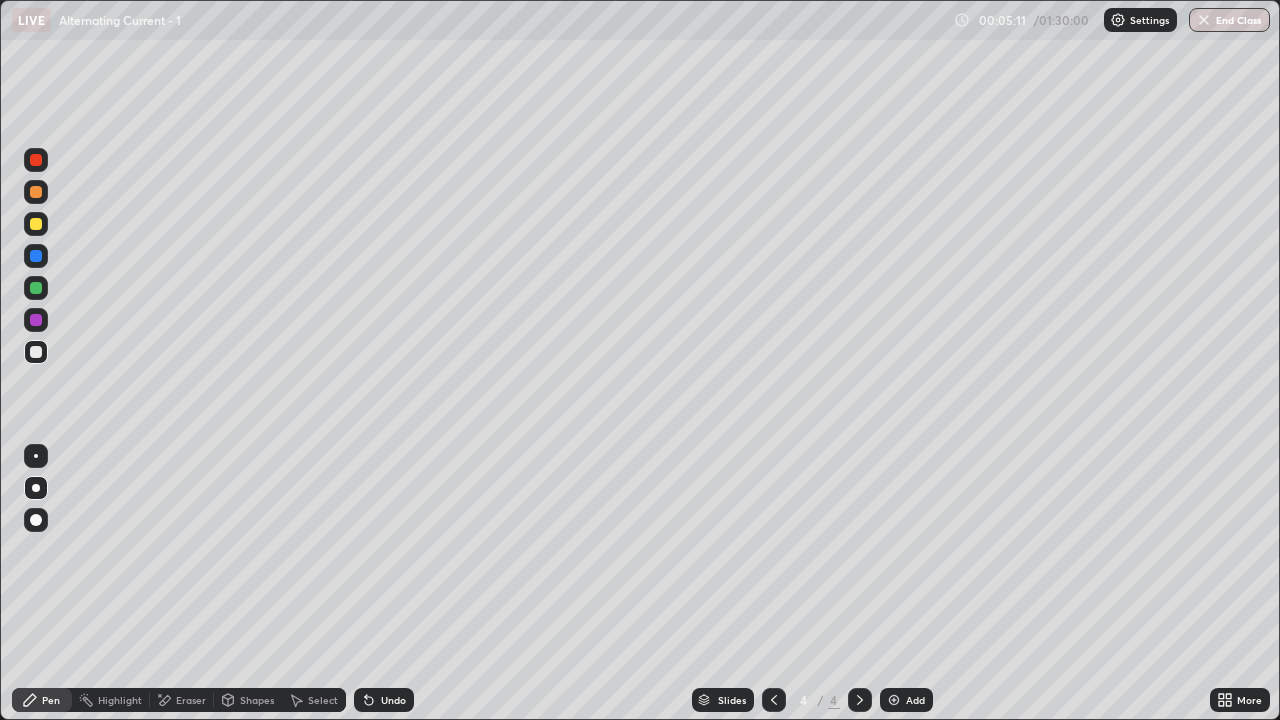 click 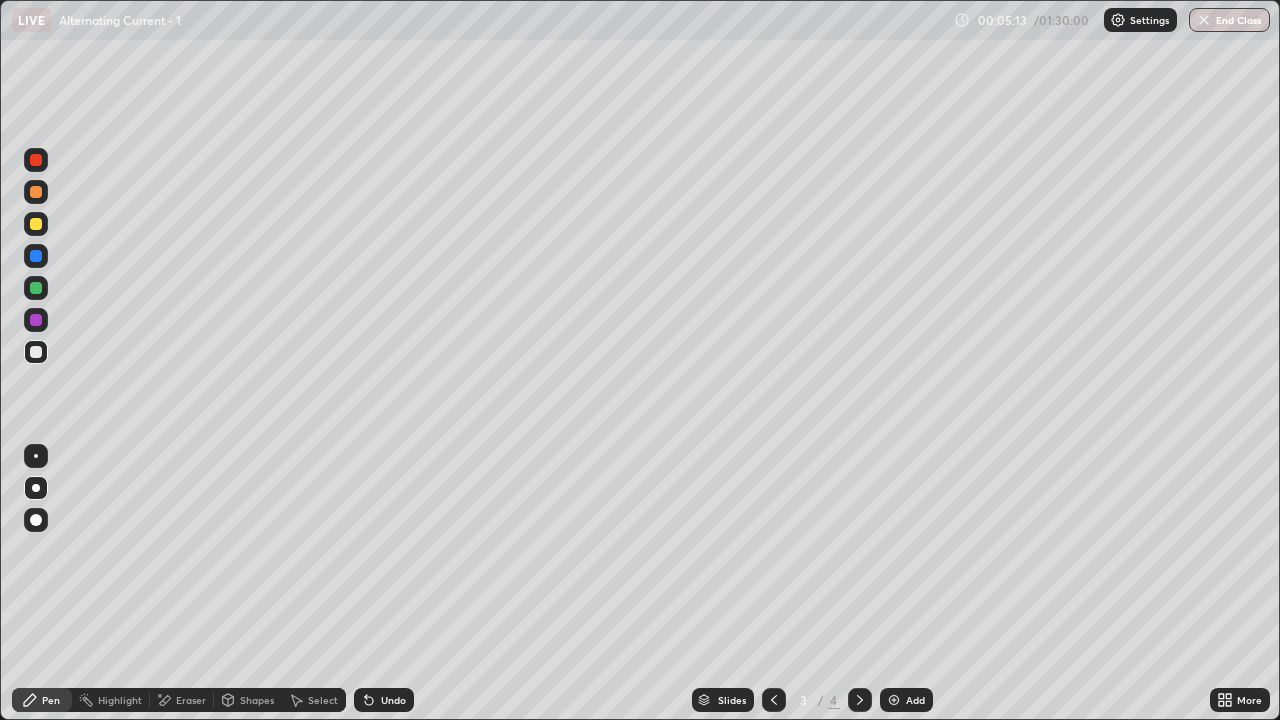 click 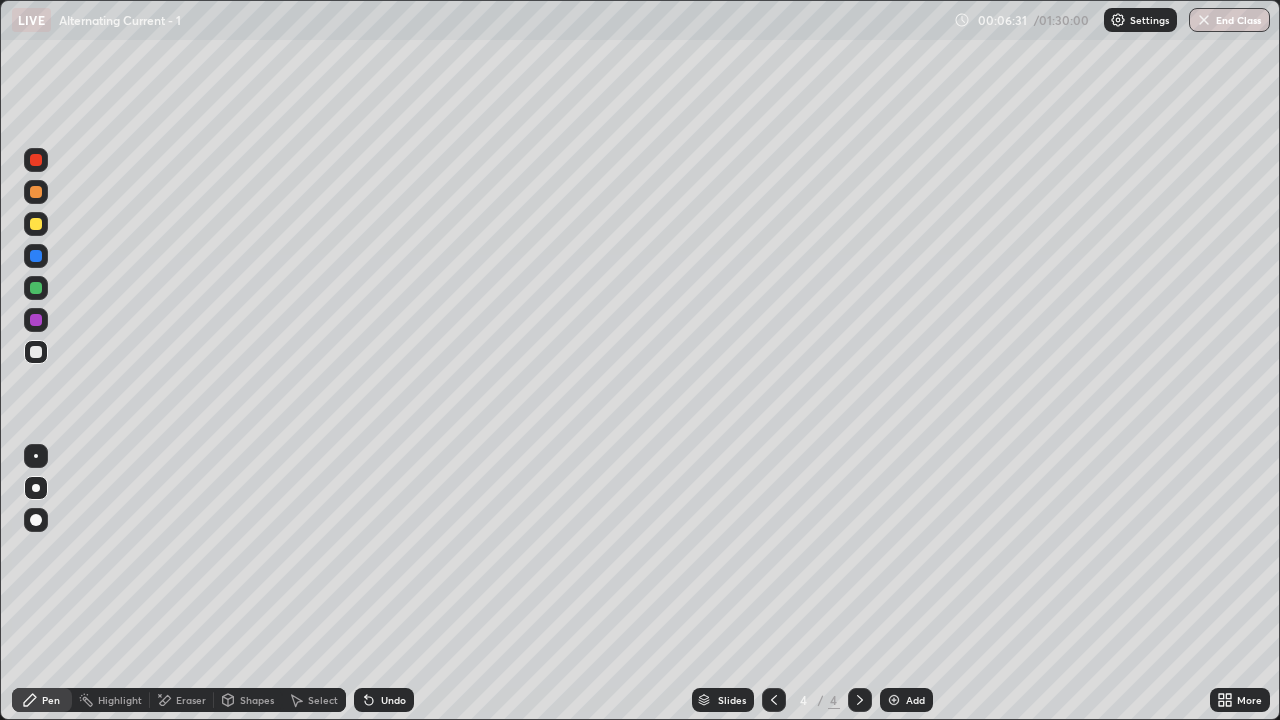 click 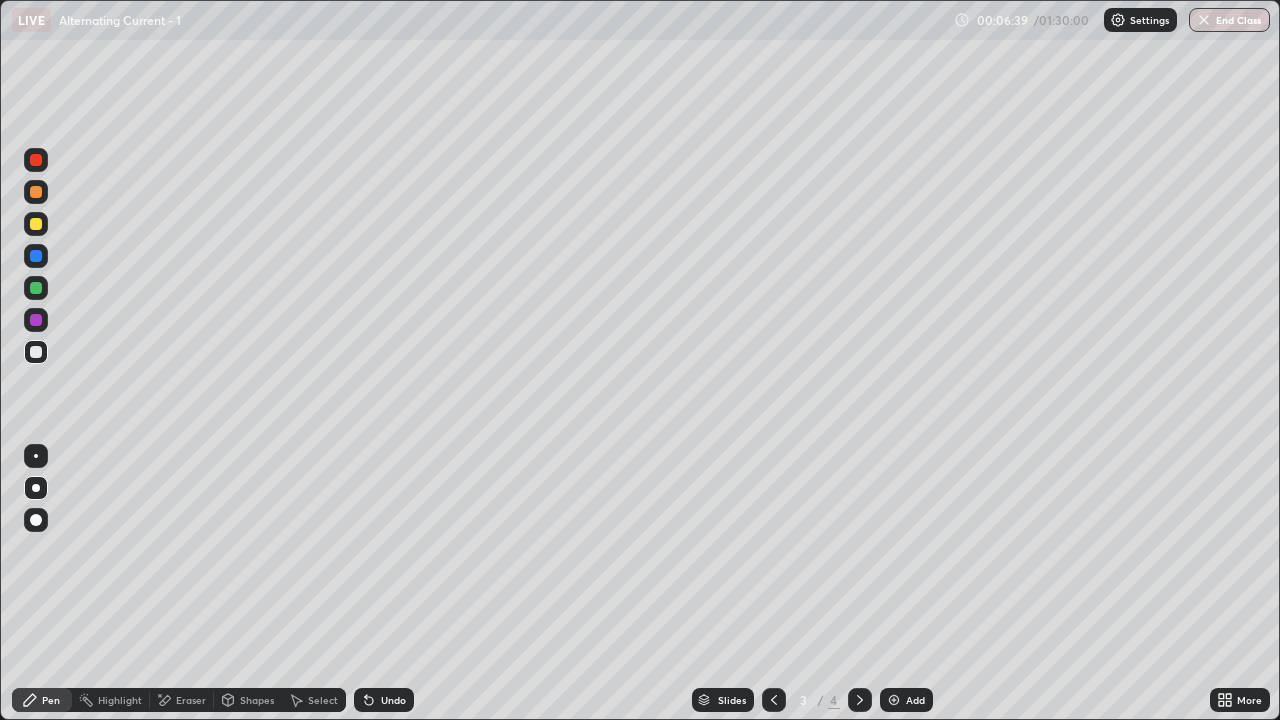 click 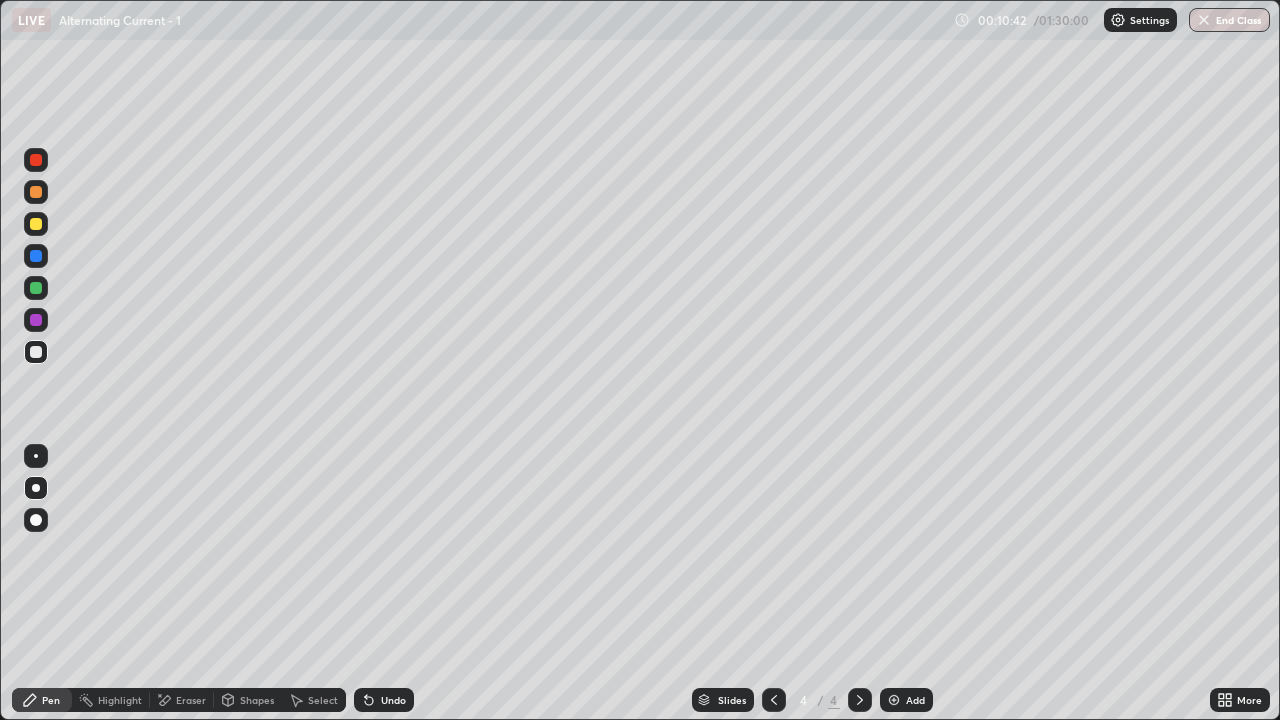 click on "Add" at bounding box center [915, 700] 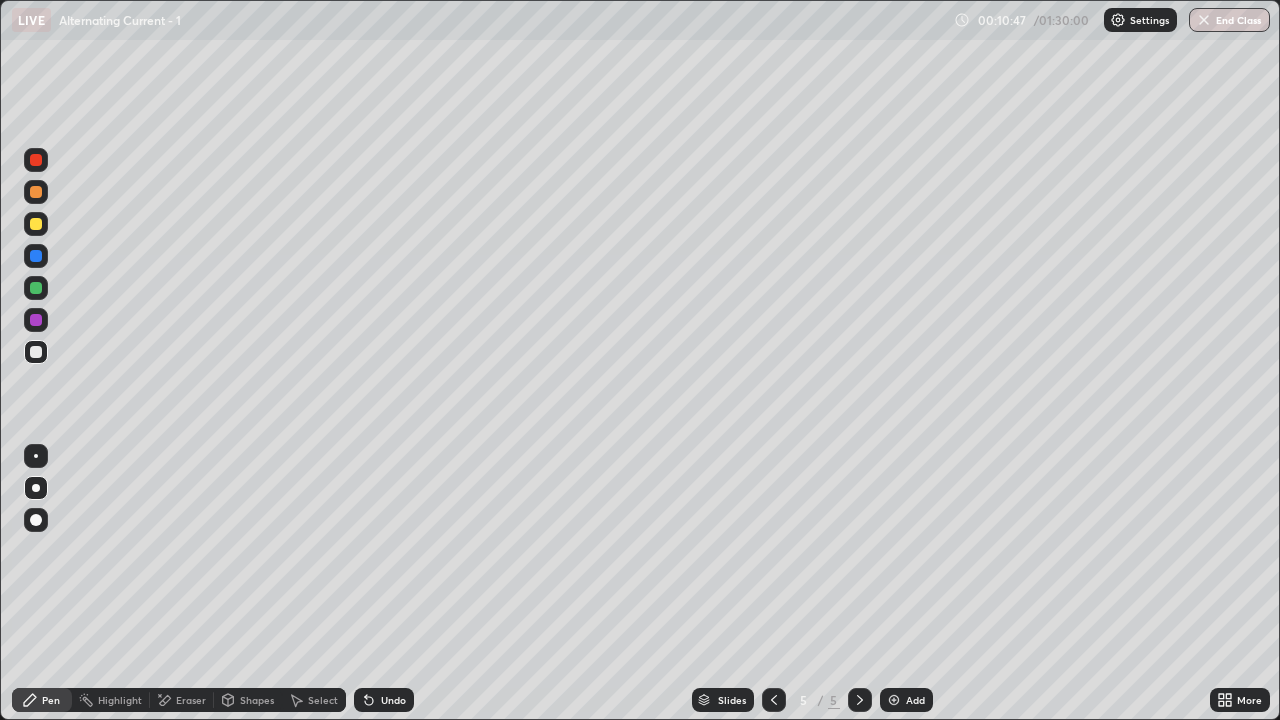 click at bounding box center [36, 224] 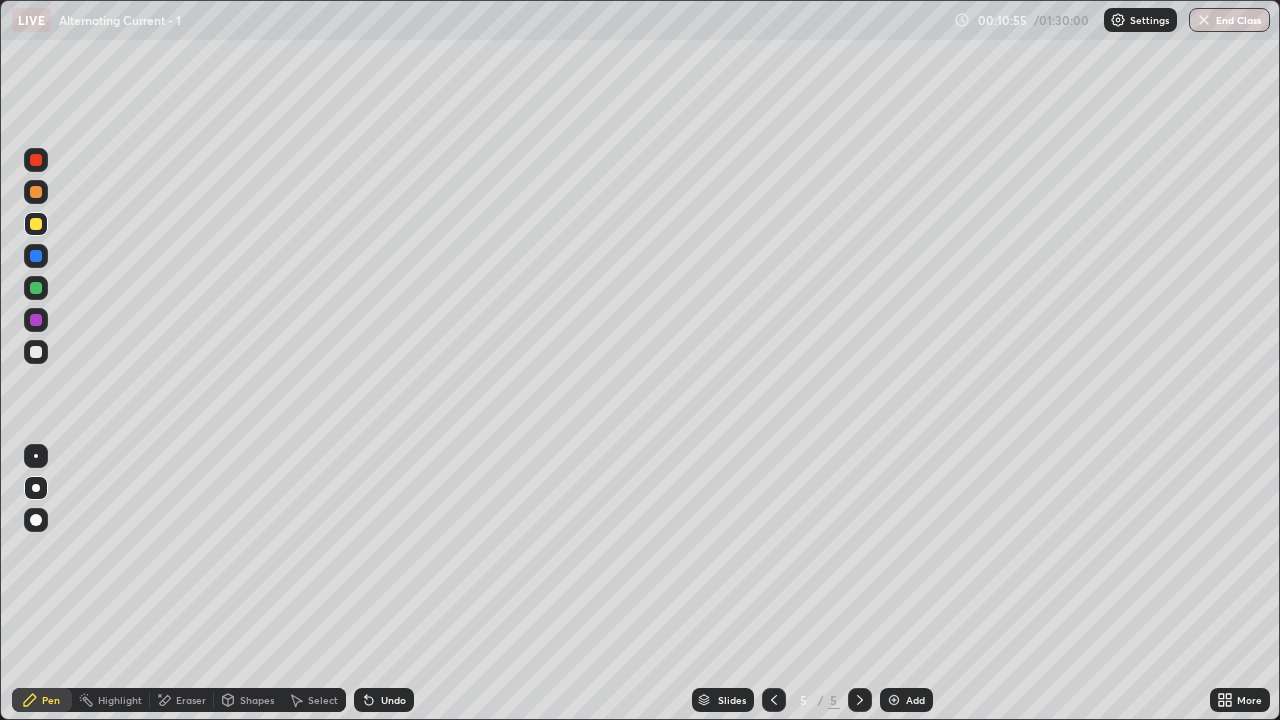 click at bounding box center [36, 352] 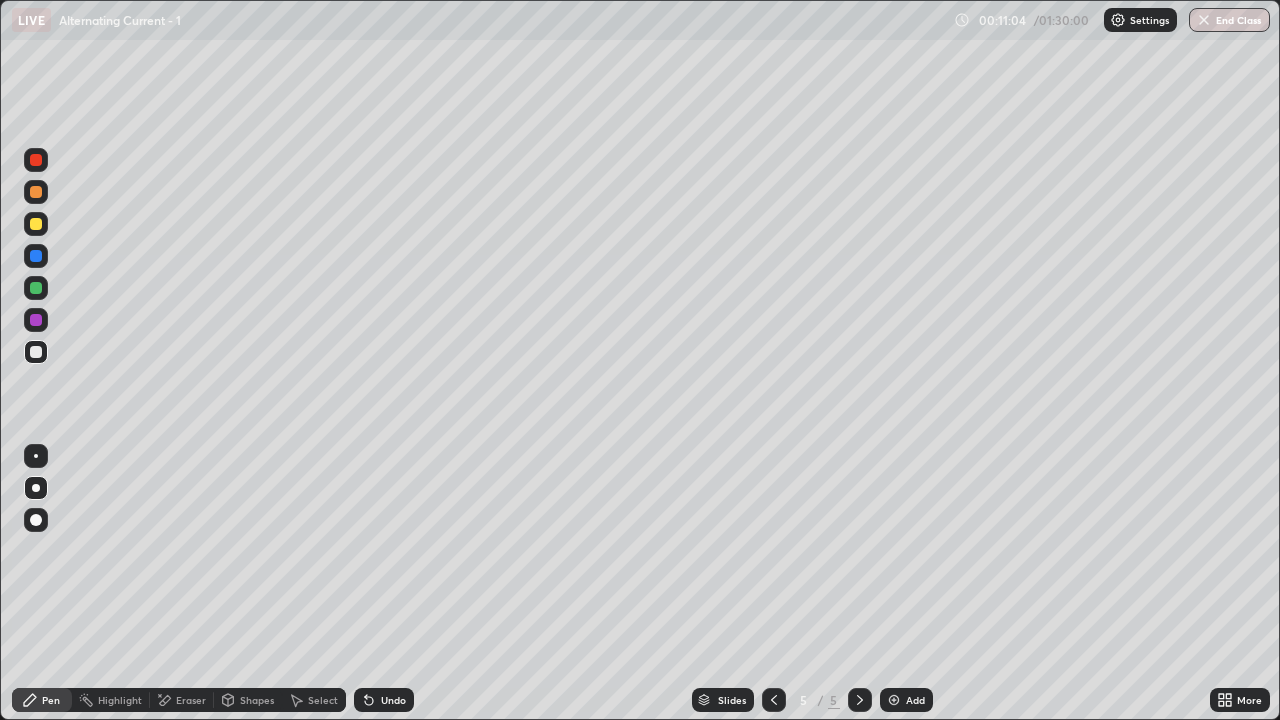click on "Undo" at bounding box center [393, 700] 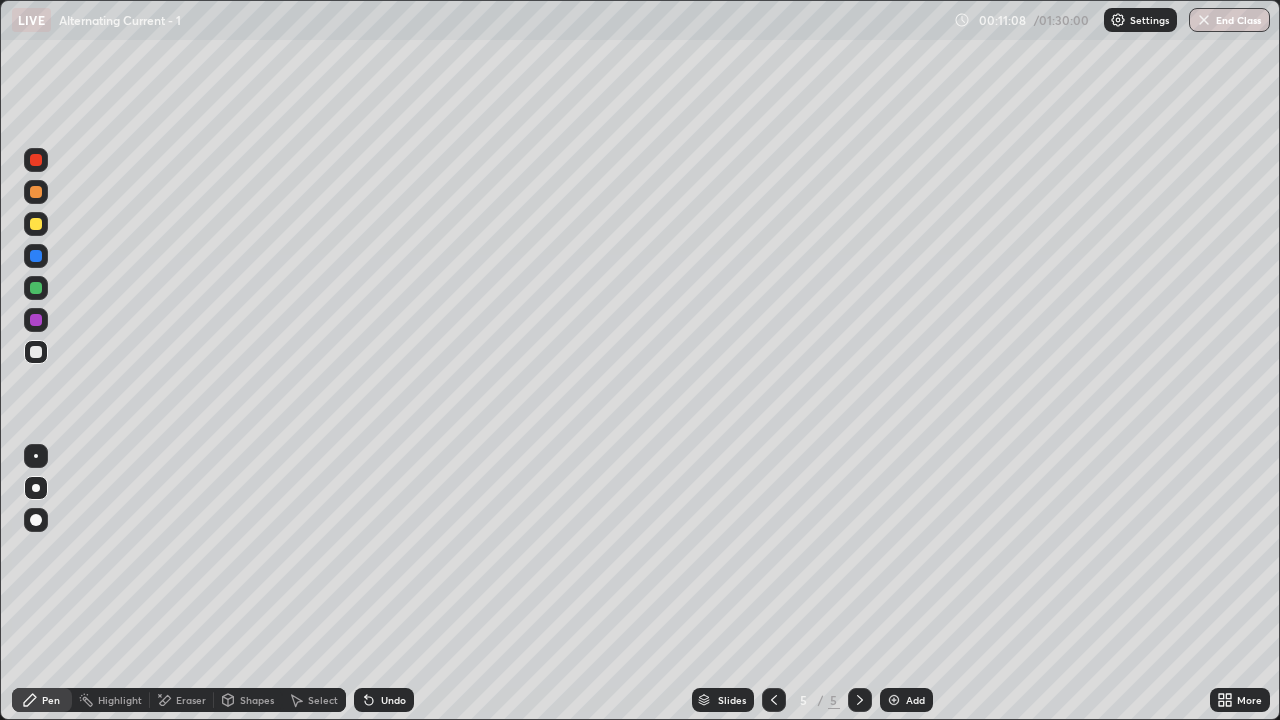 click on "Undo" at bounding box center [384, 700] 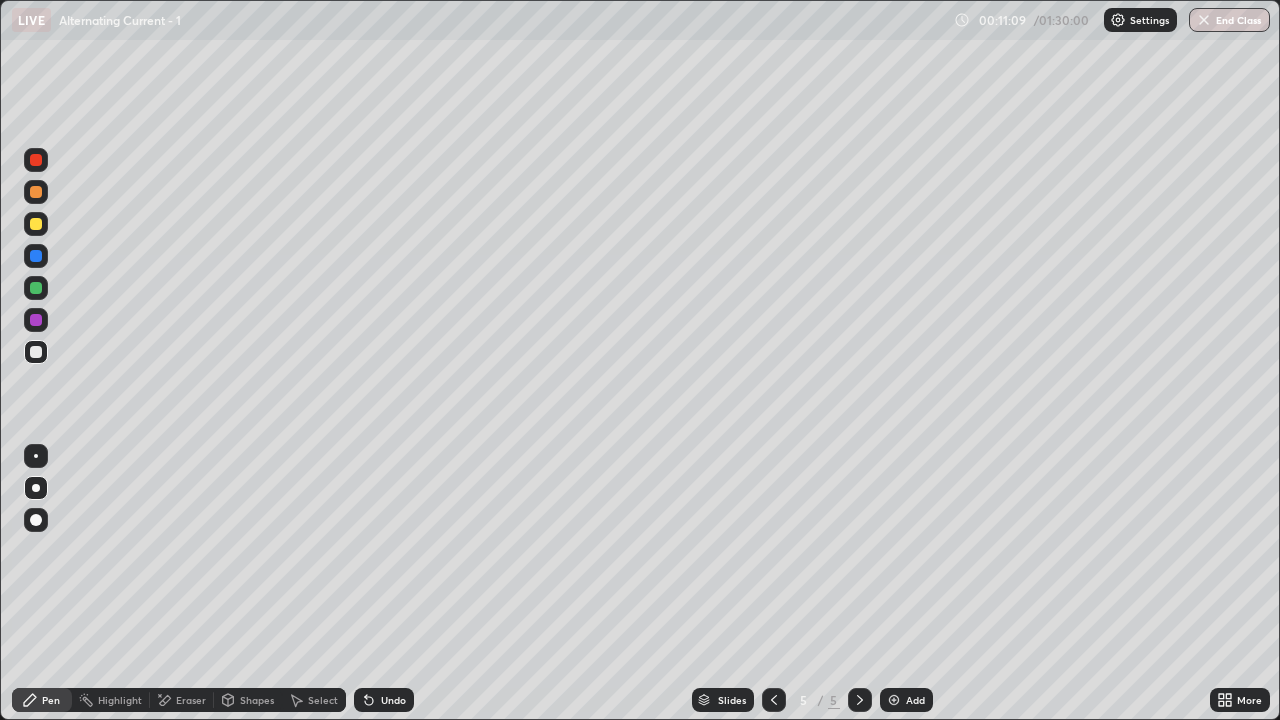 click on "Undo" at bounding box center [393, 700] 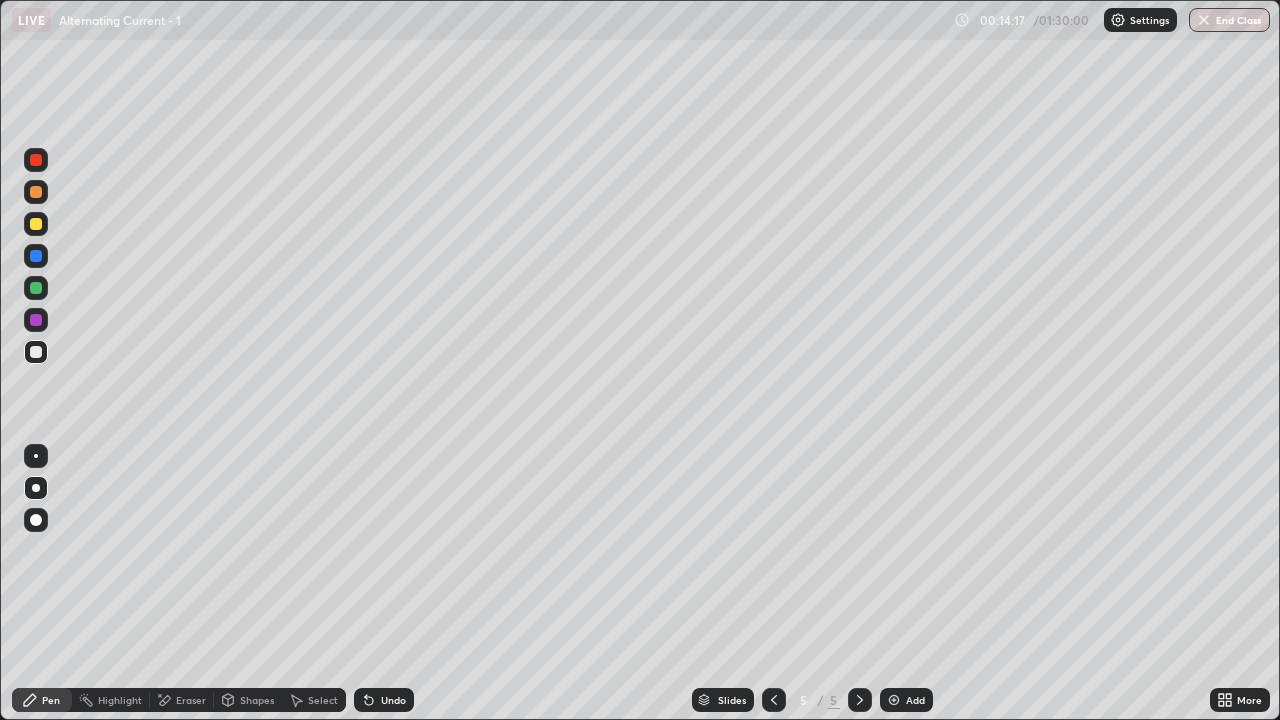click on "Add" at bounding box center [915, 700] 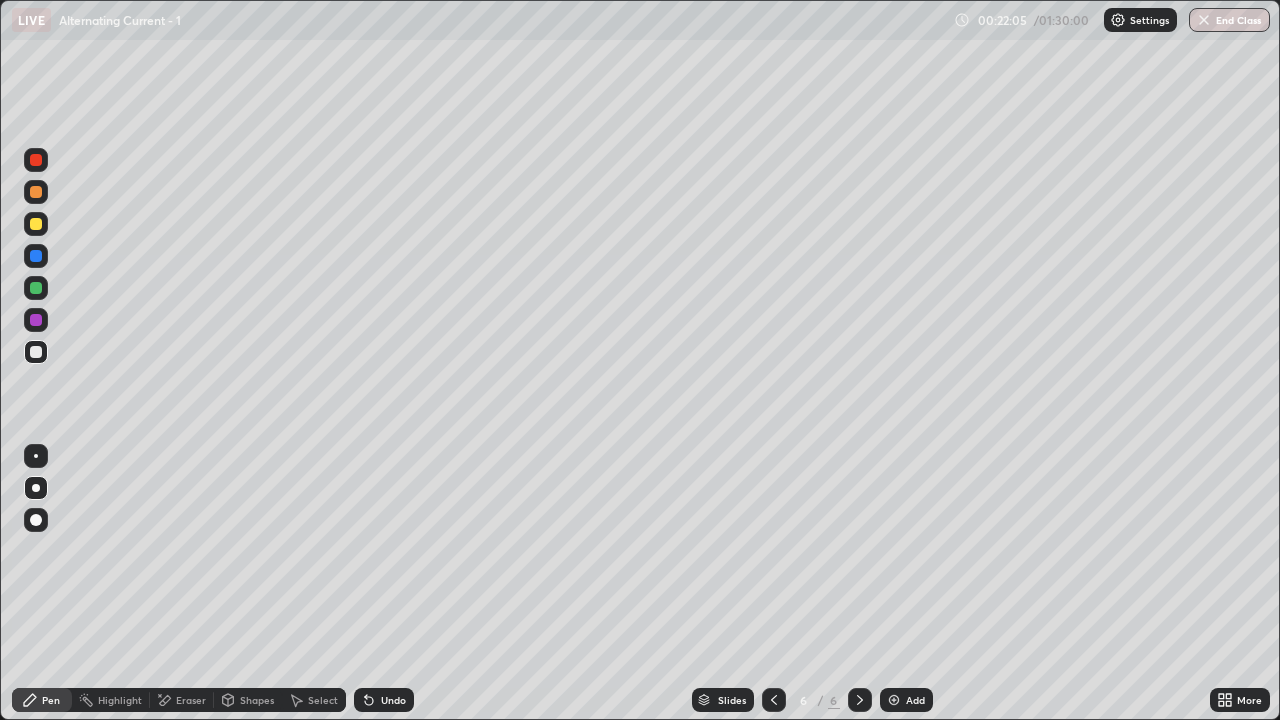 click on "Add" at bounding box center (915, 700) 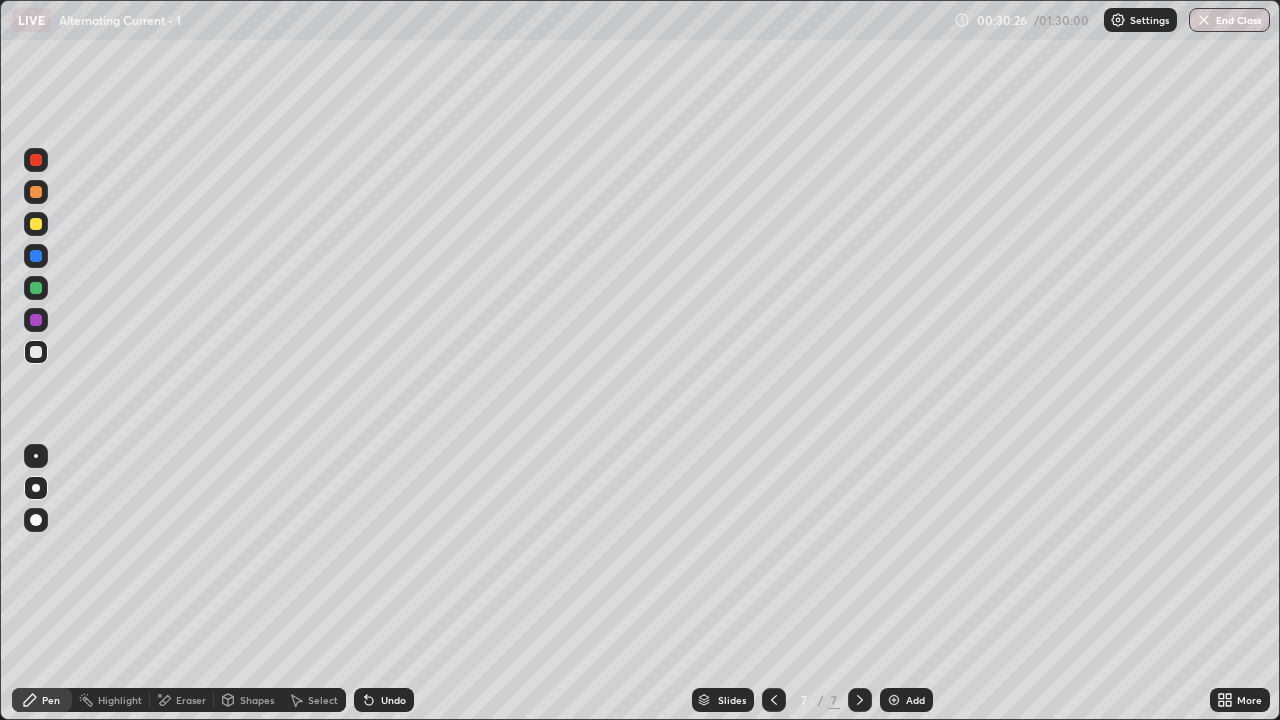 click on "Add" at bounding box center [915, 700] 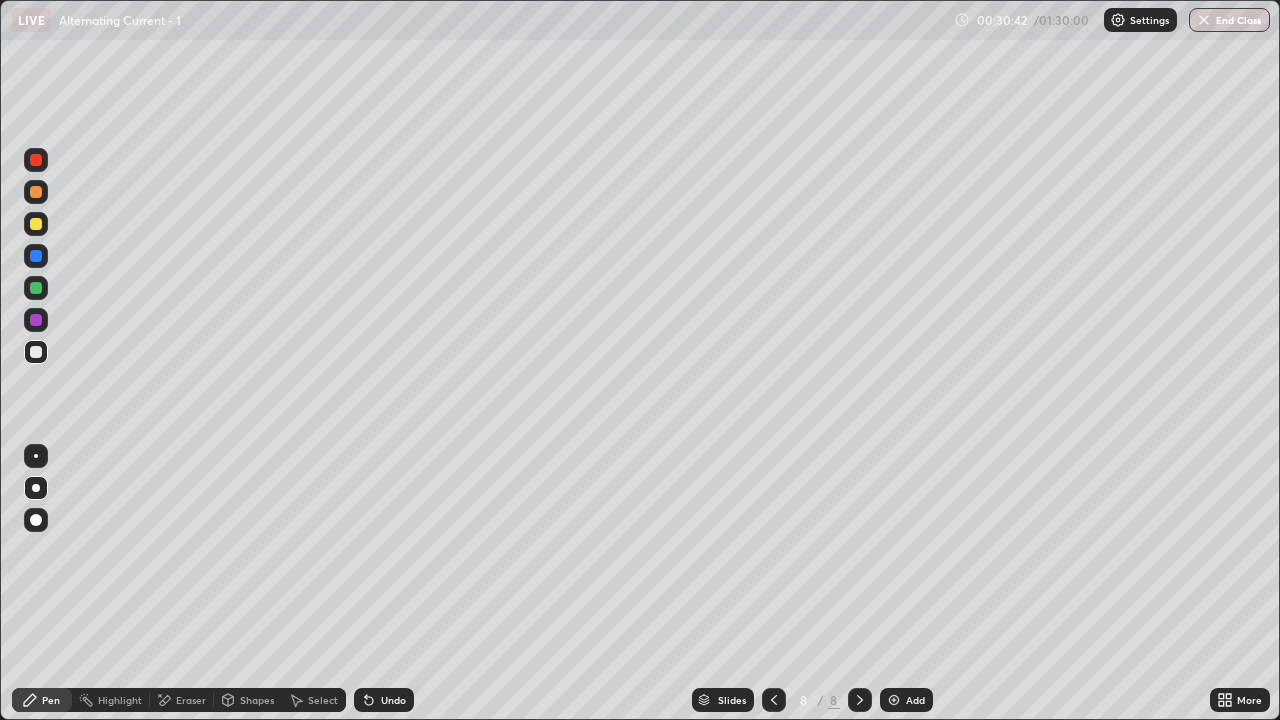 click on "Eraser" at bounding box center [182, 700] 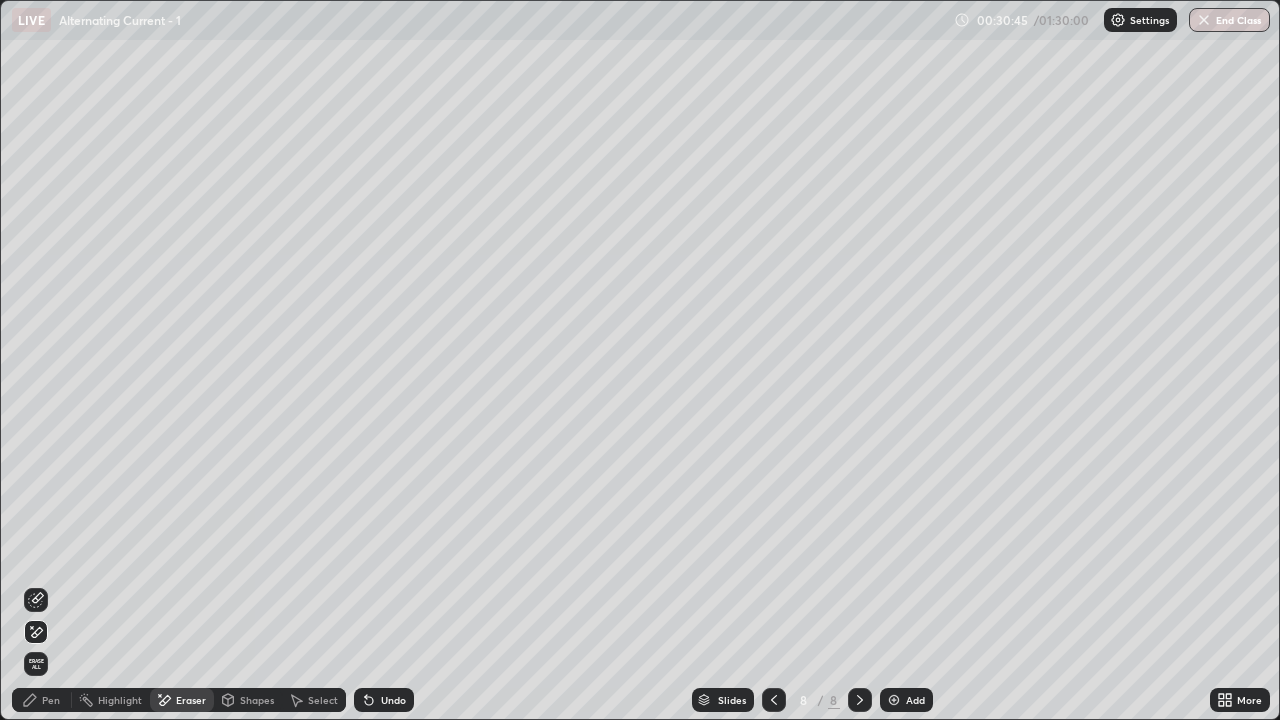 click on "Pen" at bounding box center (42, 700) 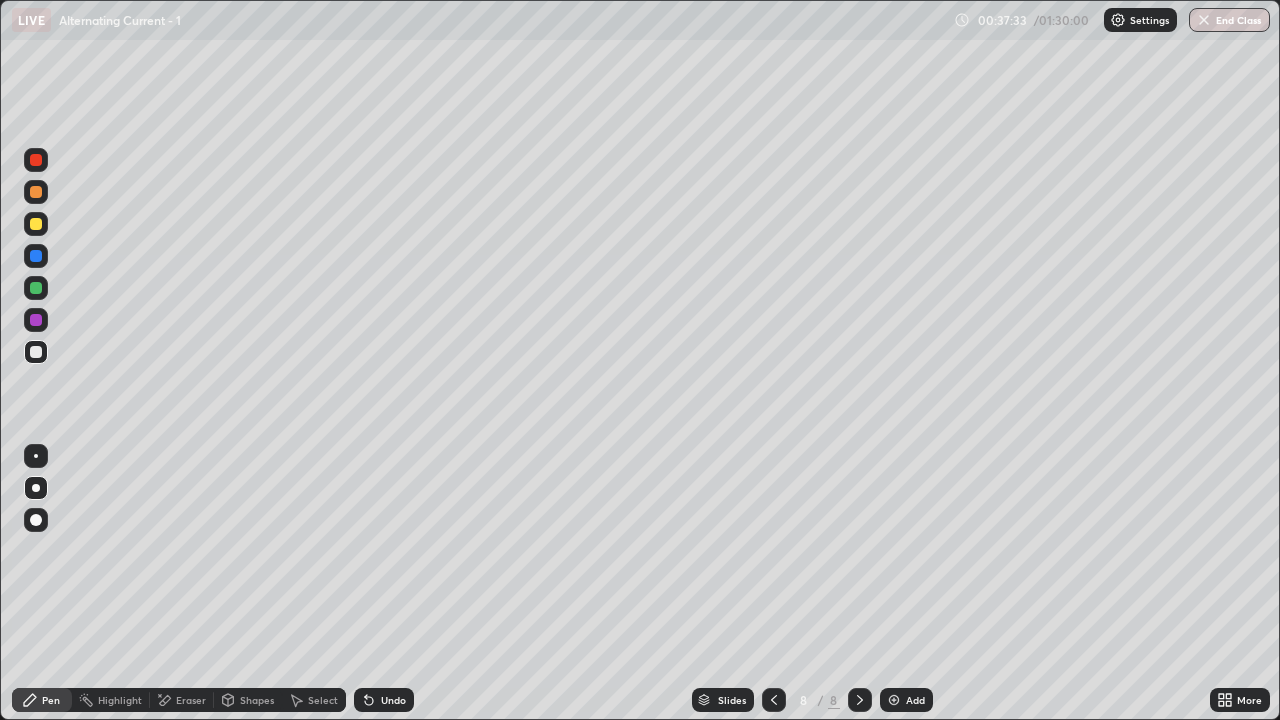 click on "Add" at bounding box center [915, 700] 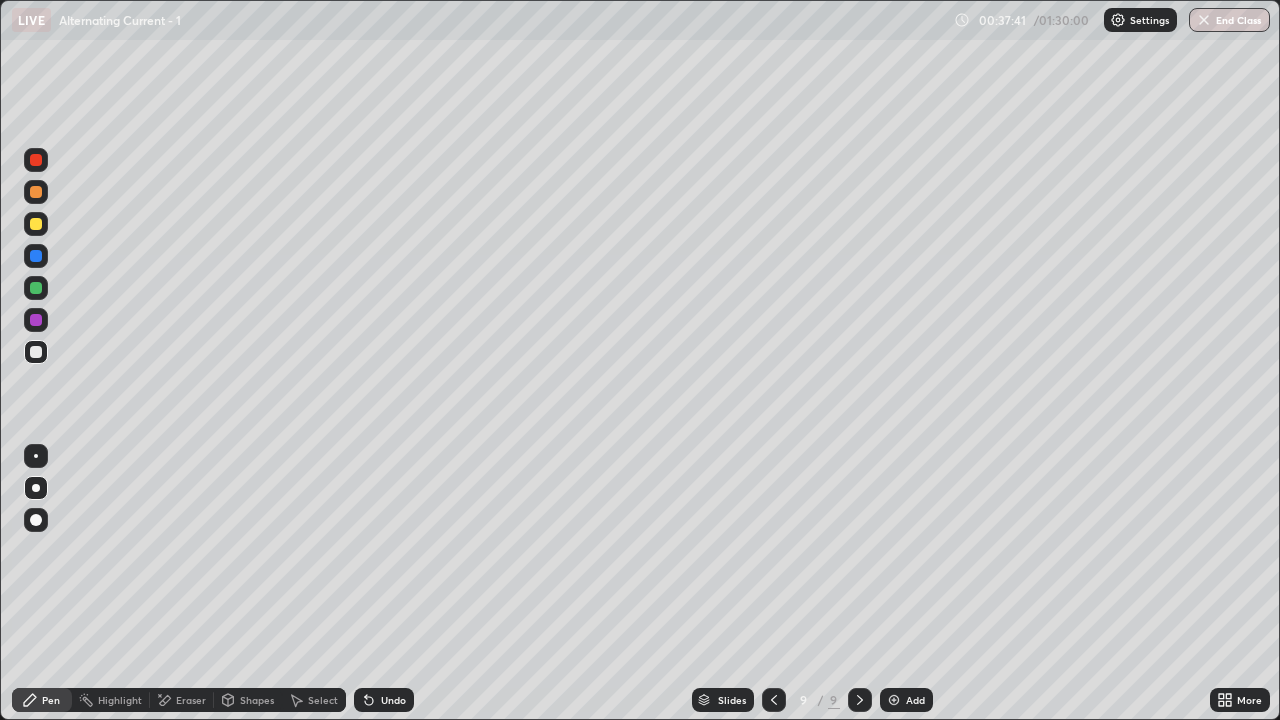 click at bounding box center (36, 192) 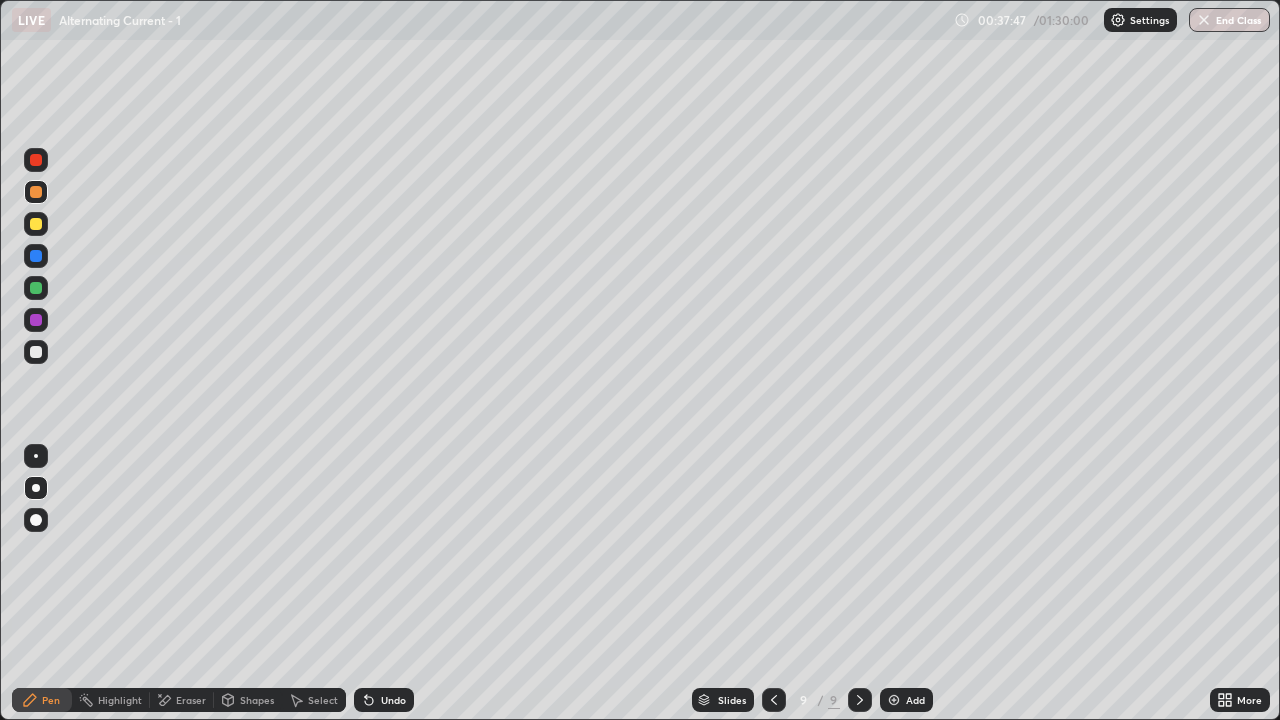 click at bounding box center [36, 352] 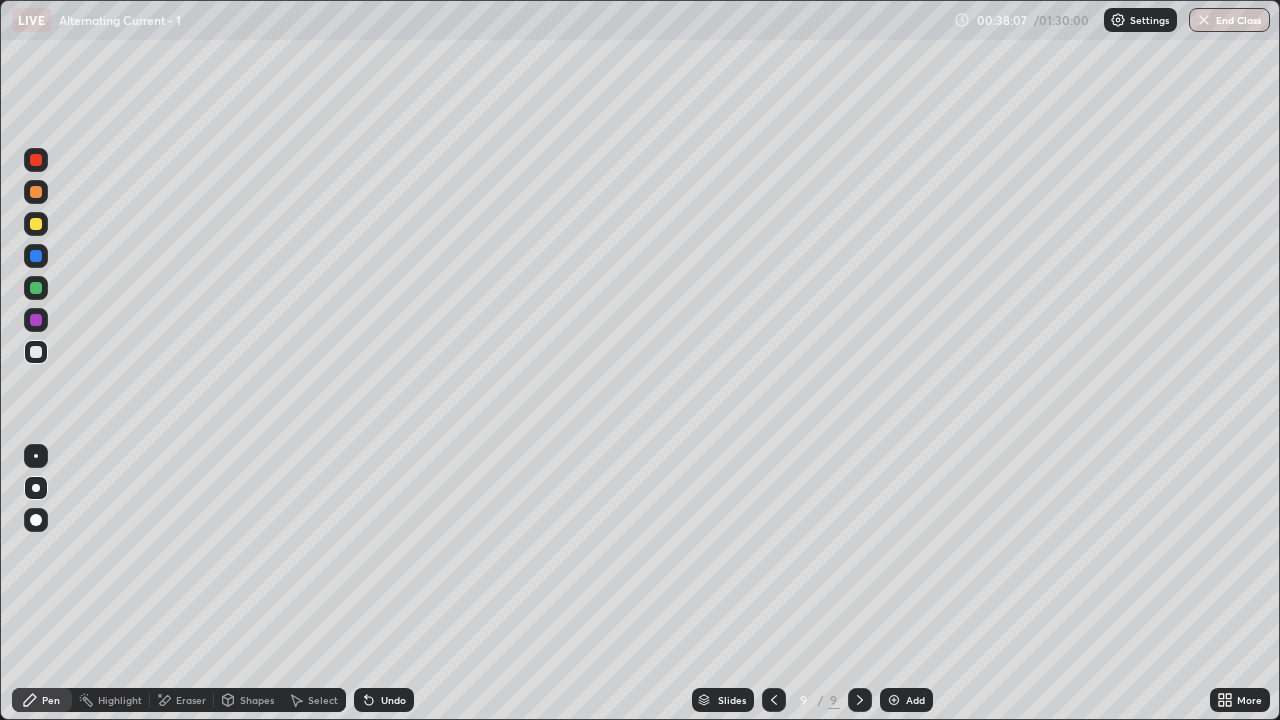 click on "Undo" at bounding box center (393, 700) 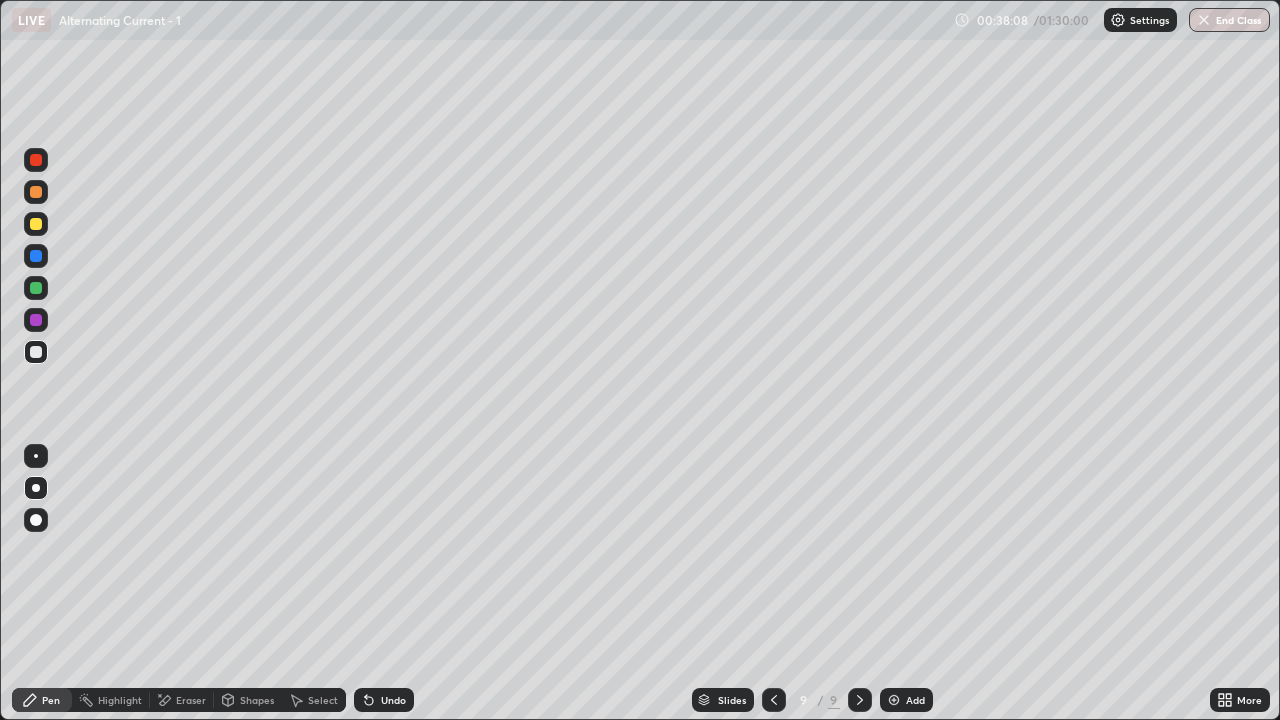 click on "Undo" at bounding box center (393, 700) 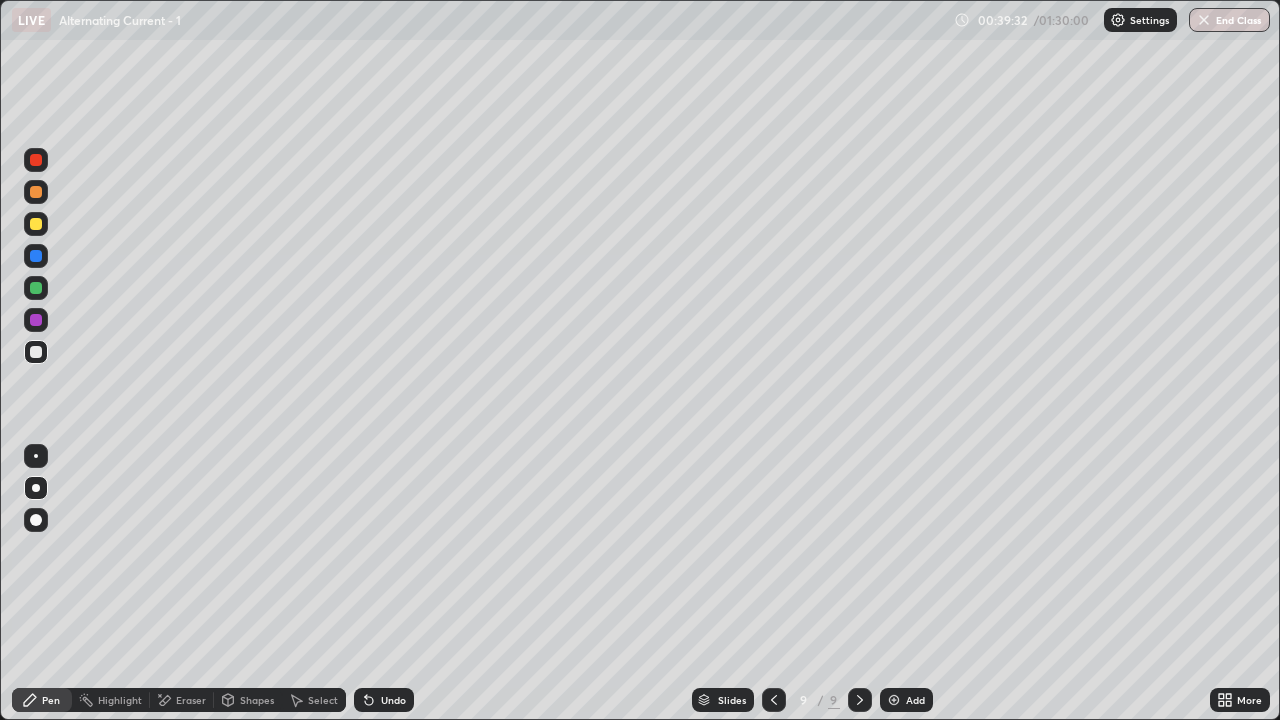 click at bounding box center (36, 320) 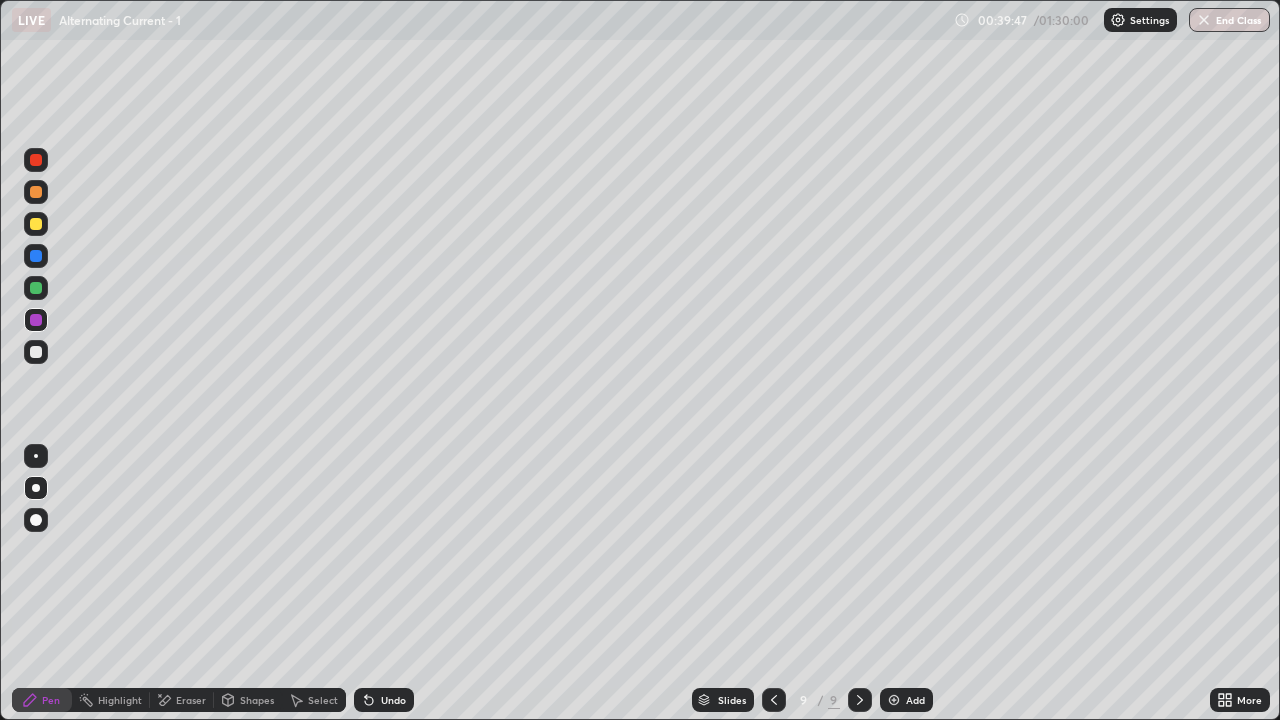 click at bounding box center (36, 352) 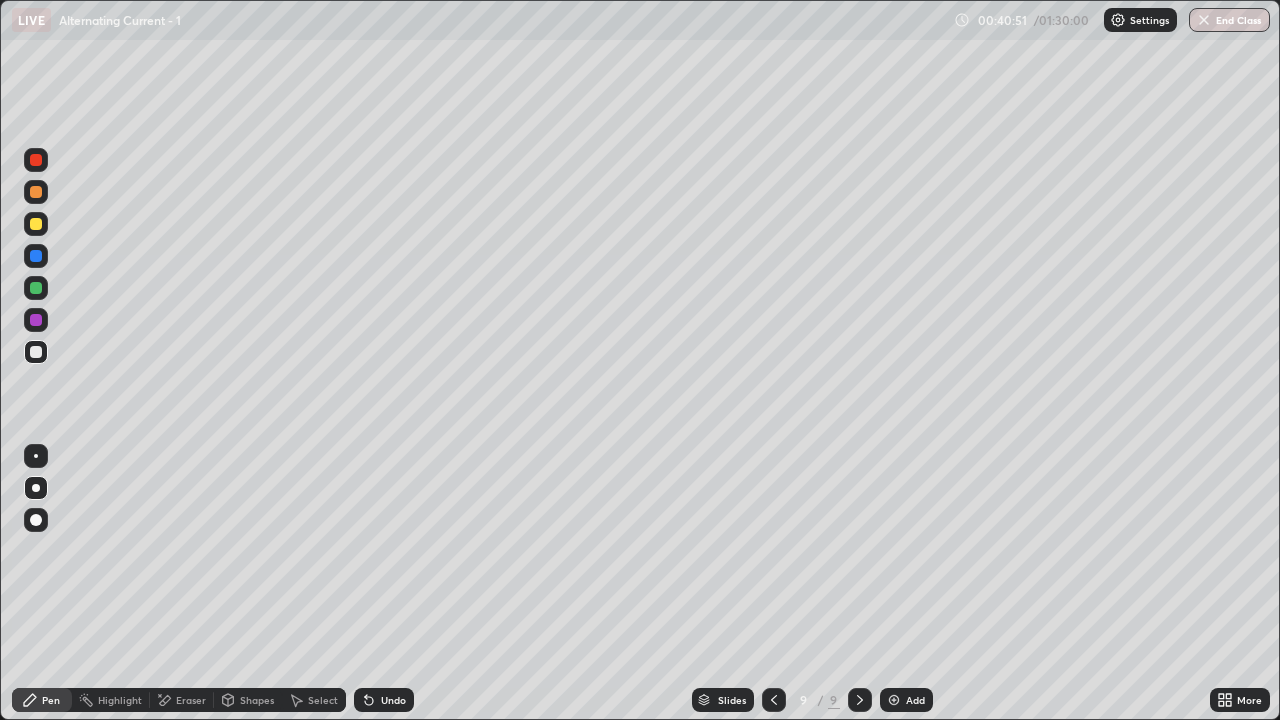 click on "Eraser" at bounding box center [191, 700] 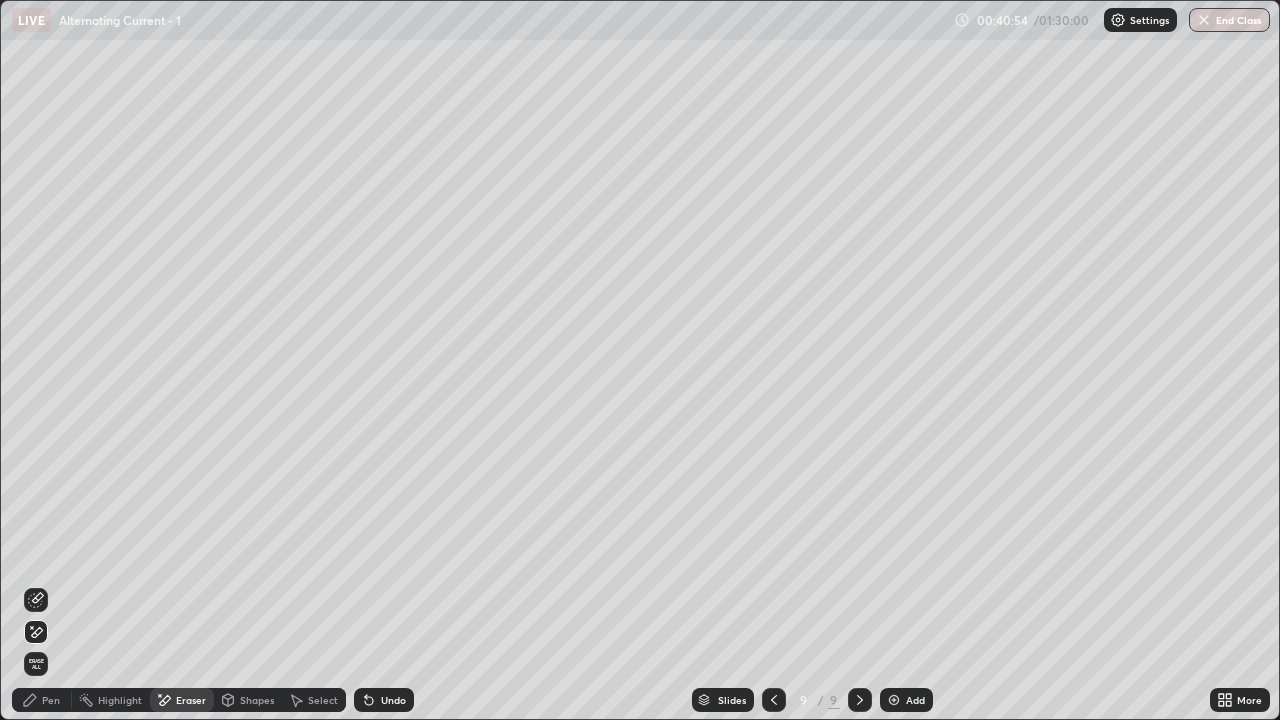 click on "Pen" at bounding box center [42, 700] 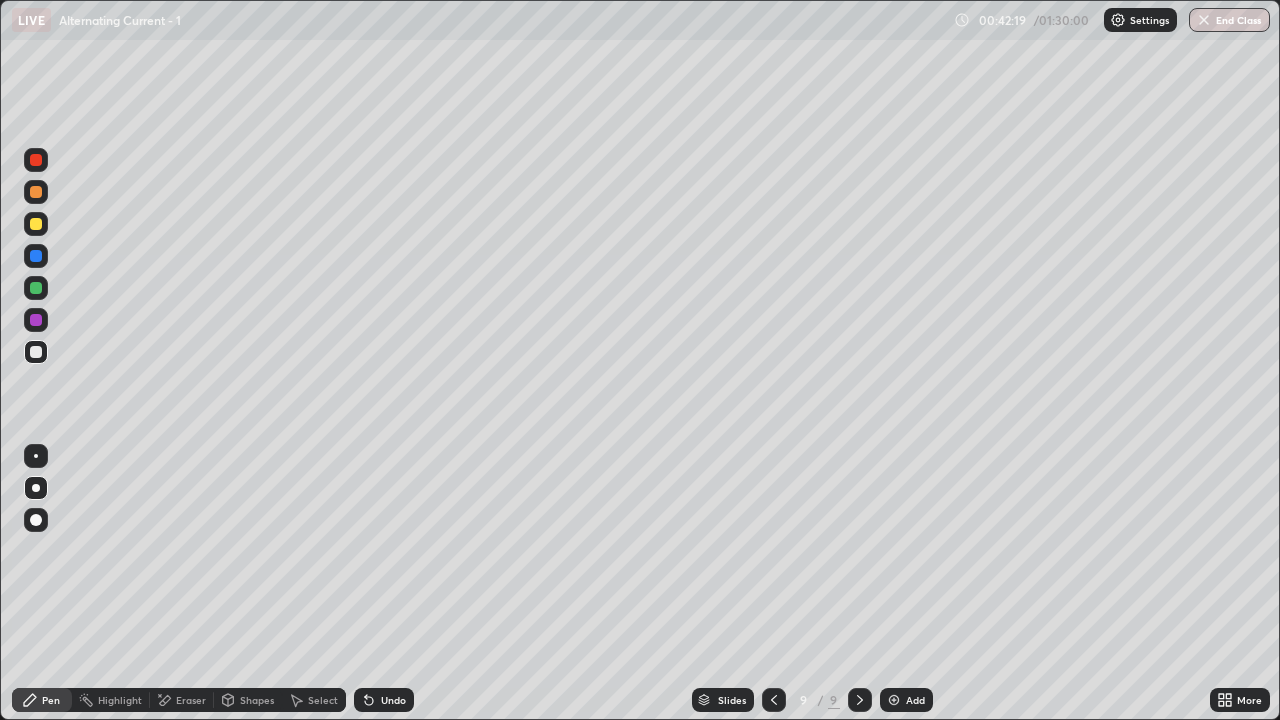 click on "Add" at bounding box center (915, 700) 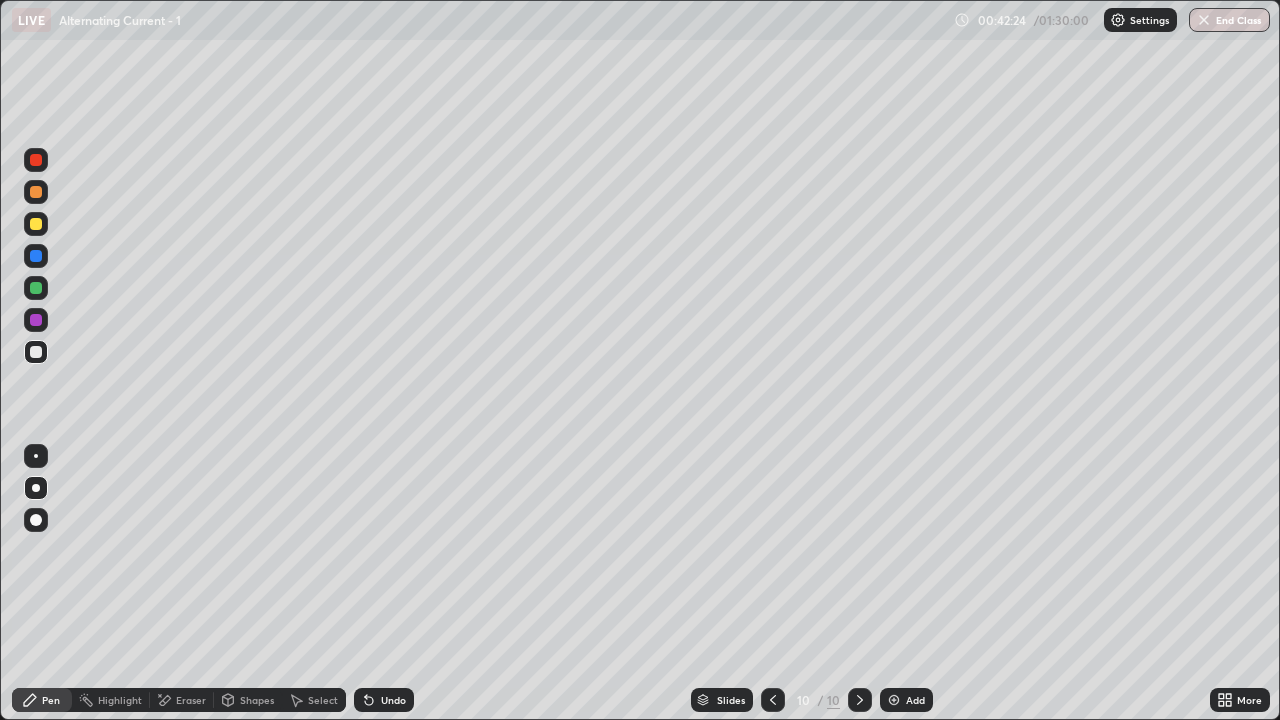 click at bounding box center [36, 224] 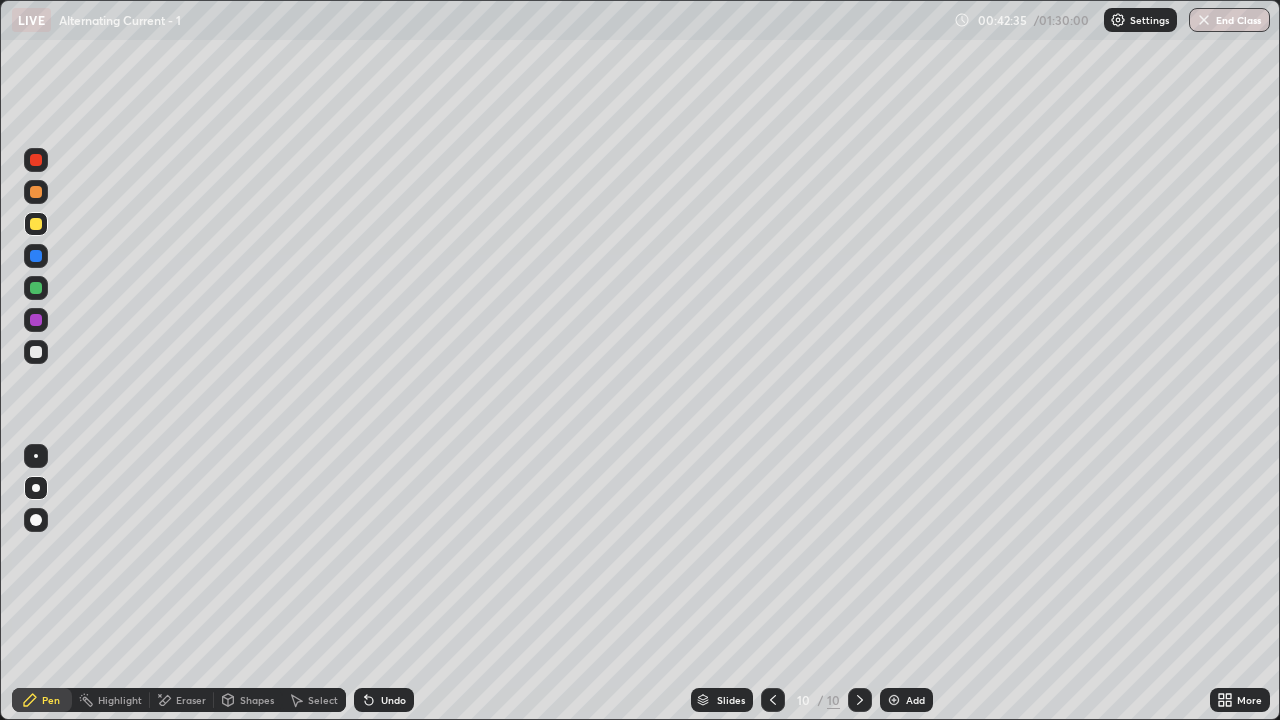 click at bounding box center (36, 352) 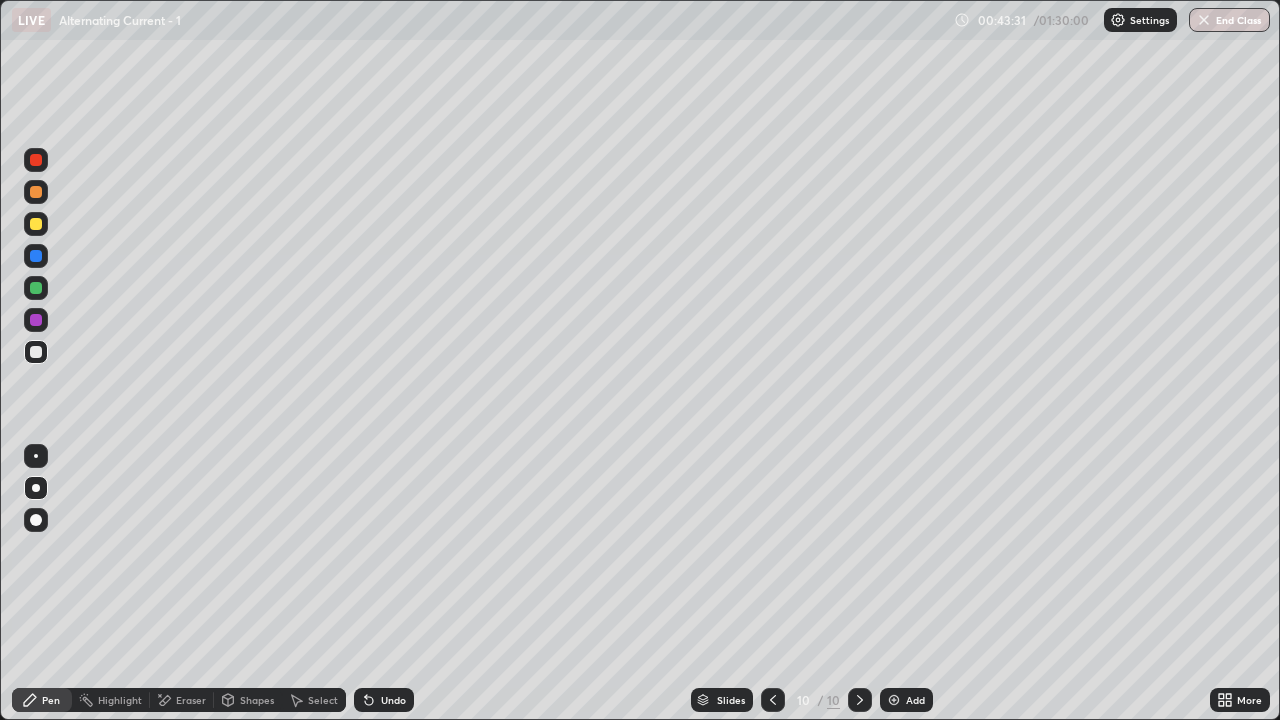 click on "Undo" at bounding box center [384, 700] 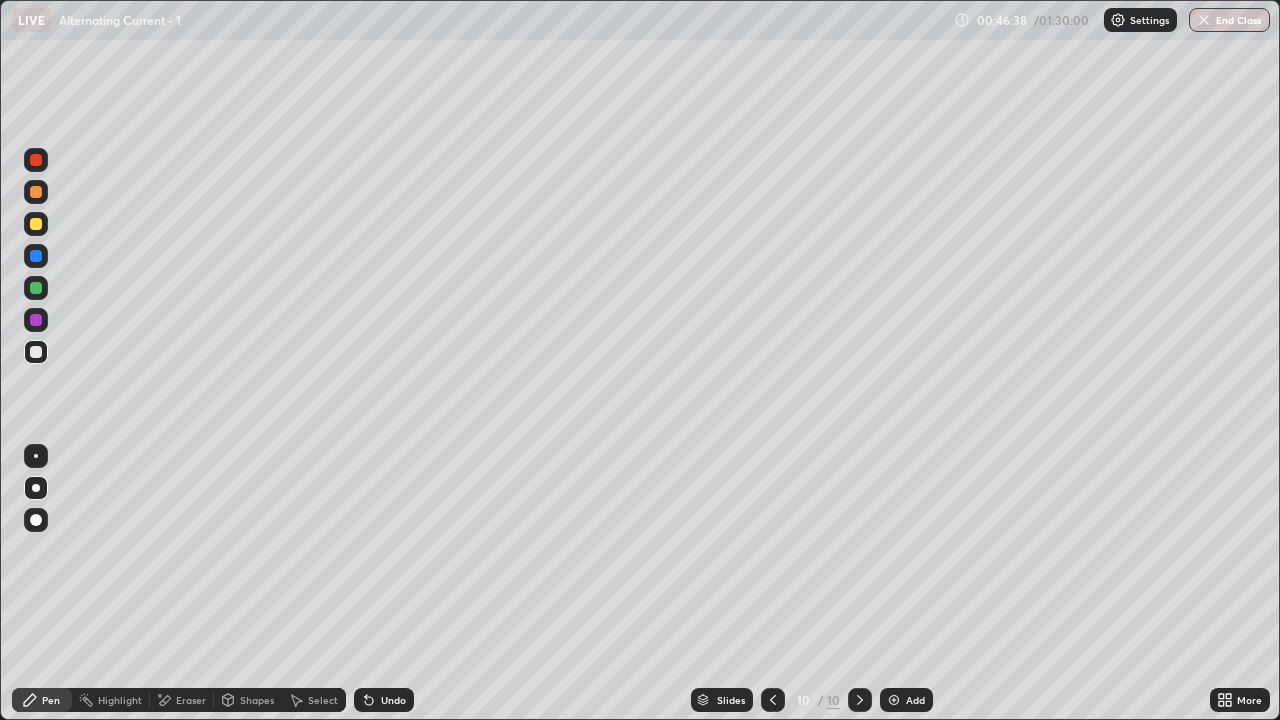 click at bounding box center (36, 288) 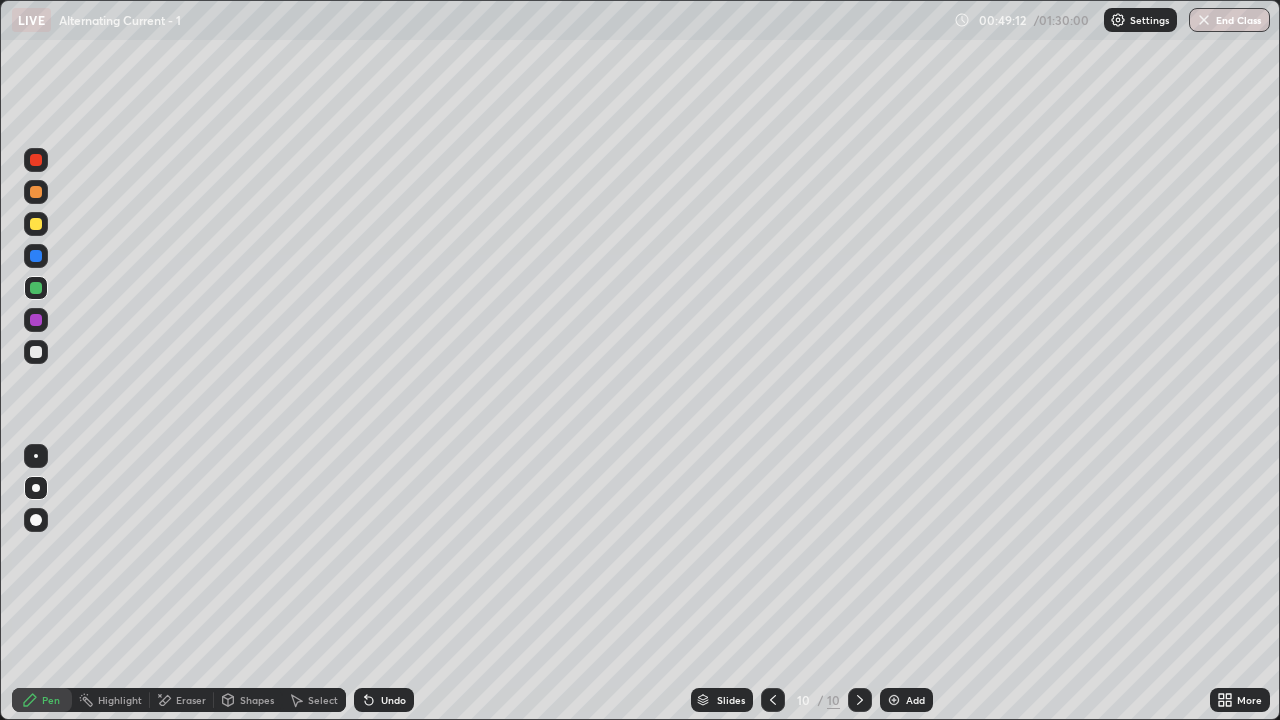 click 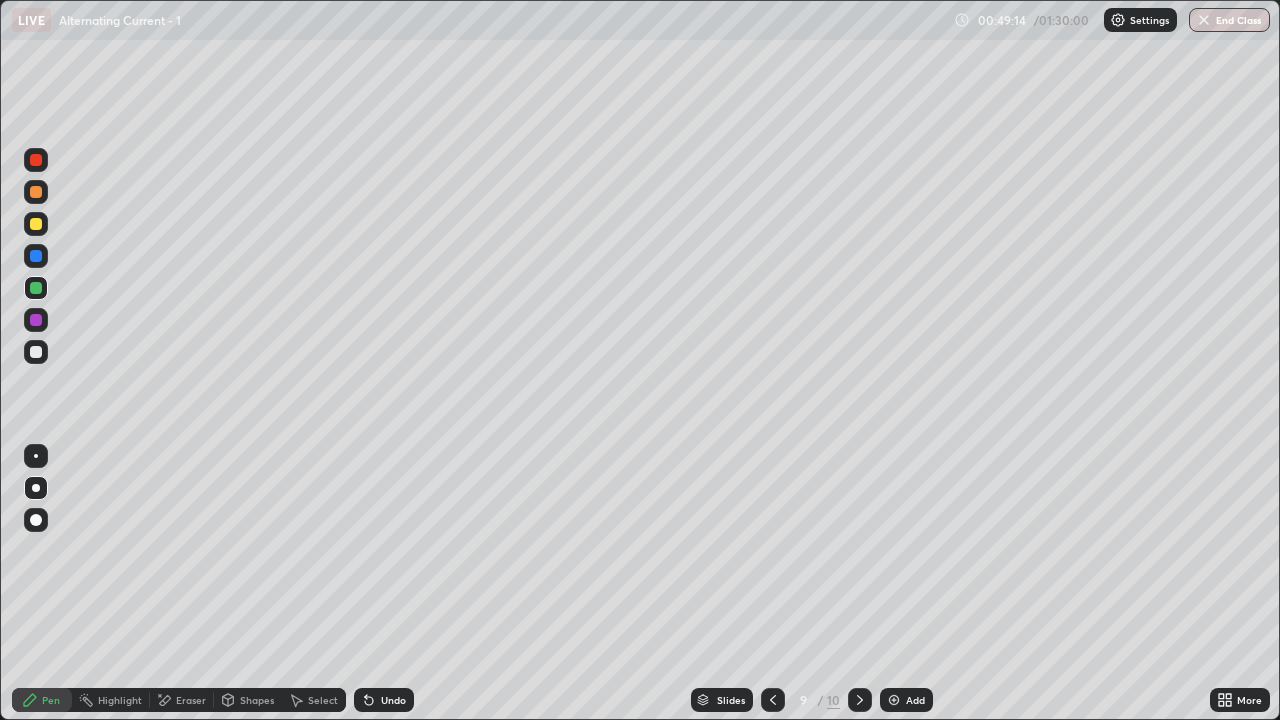 click at bounding box center (773, 700) 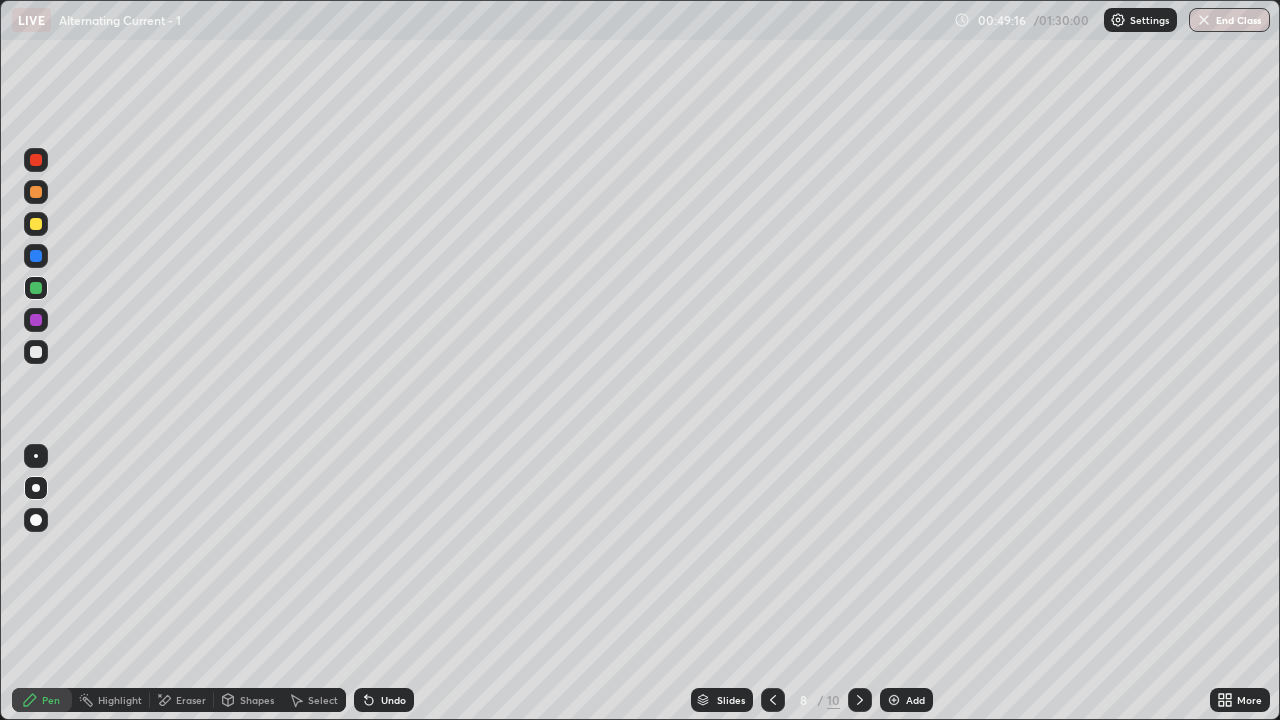 click 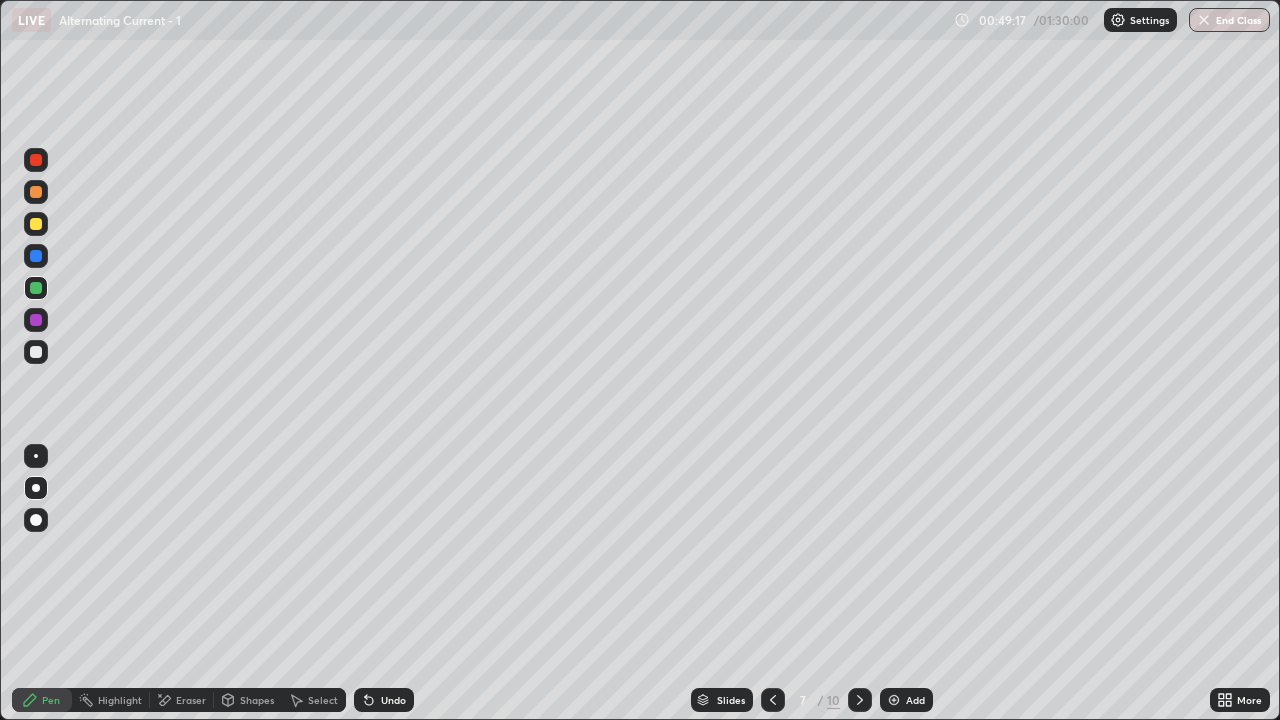 click 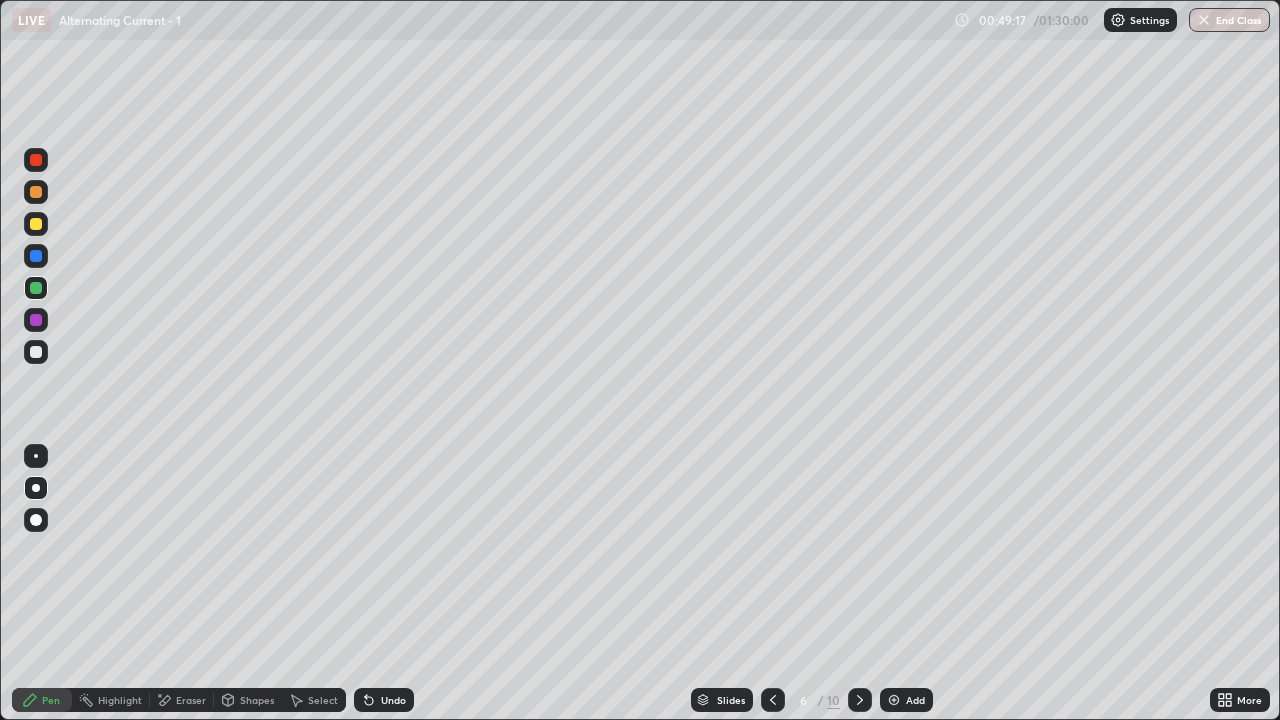 click 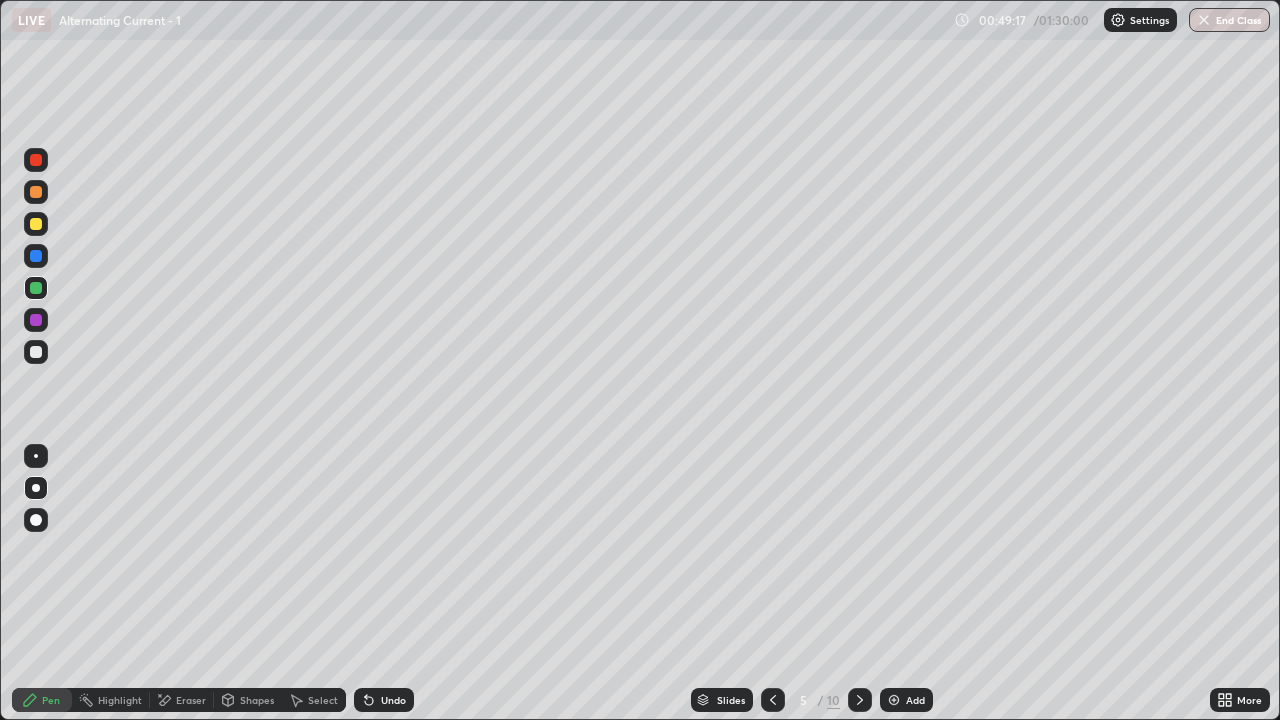 click 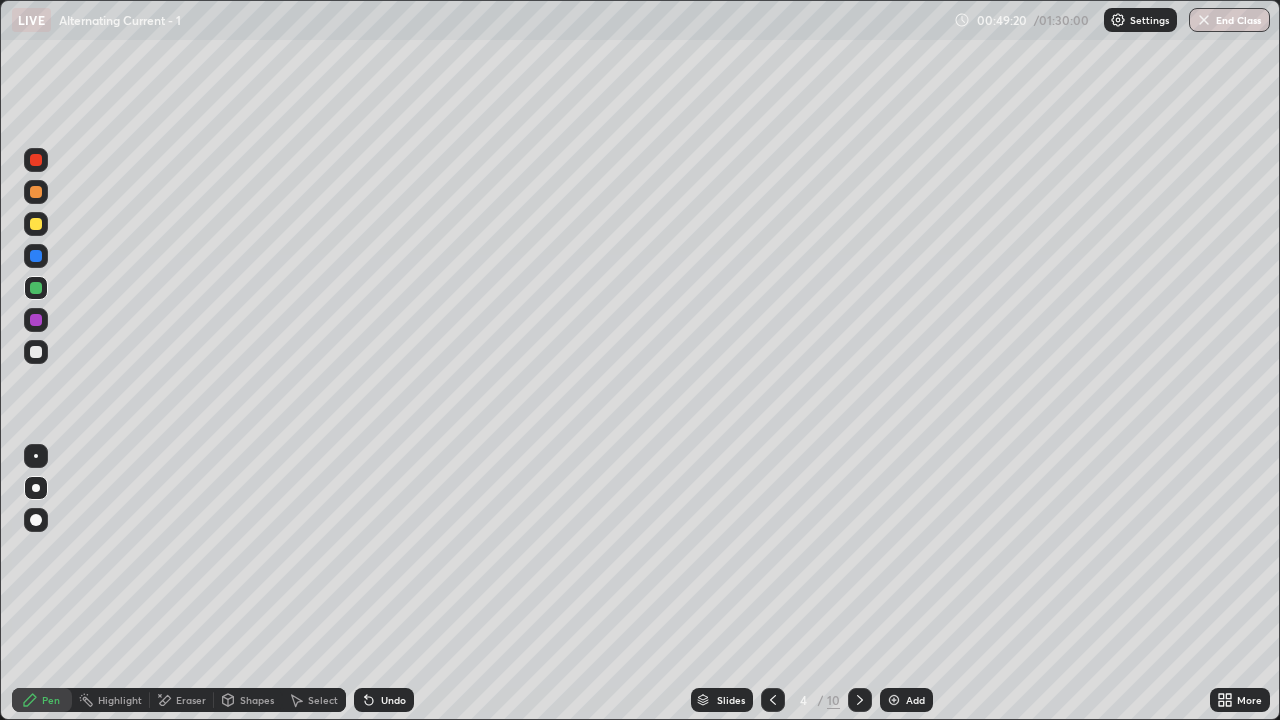 click 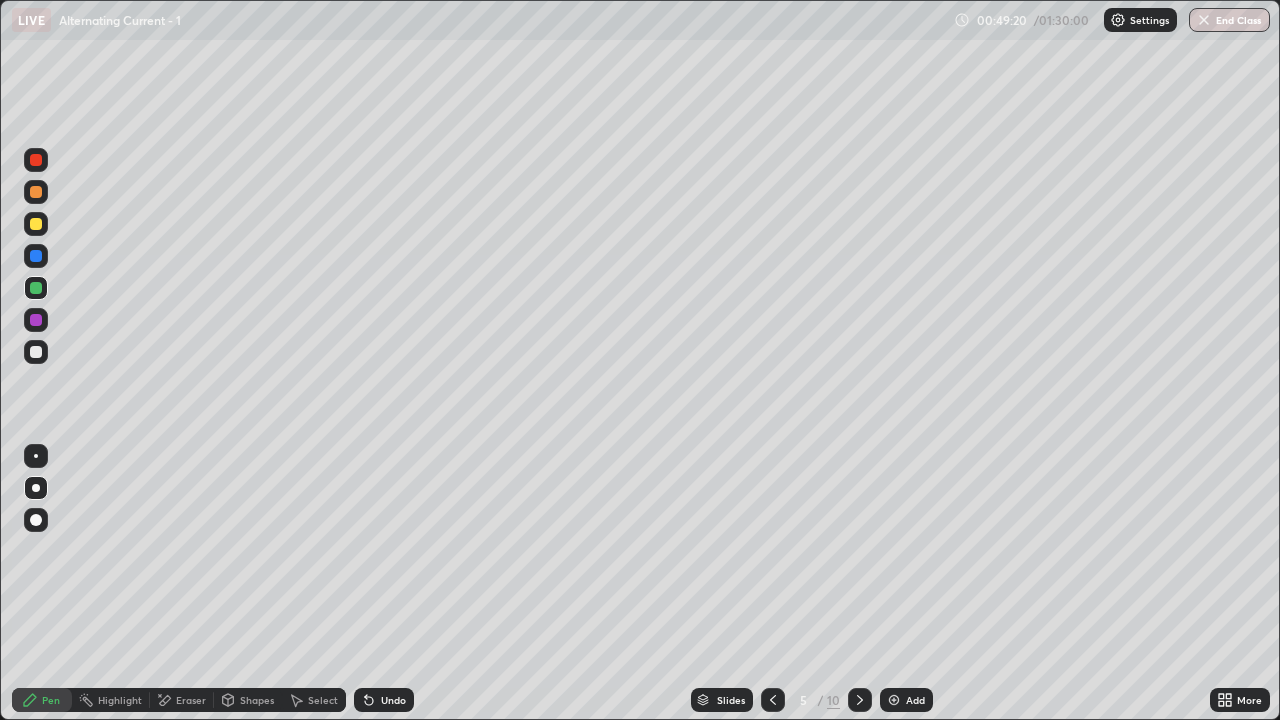 click at bounding box center (860, 700) 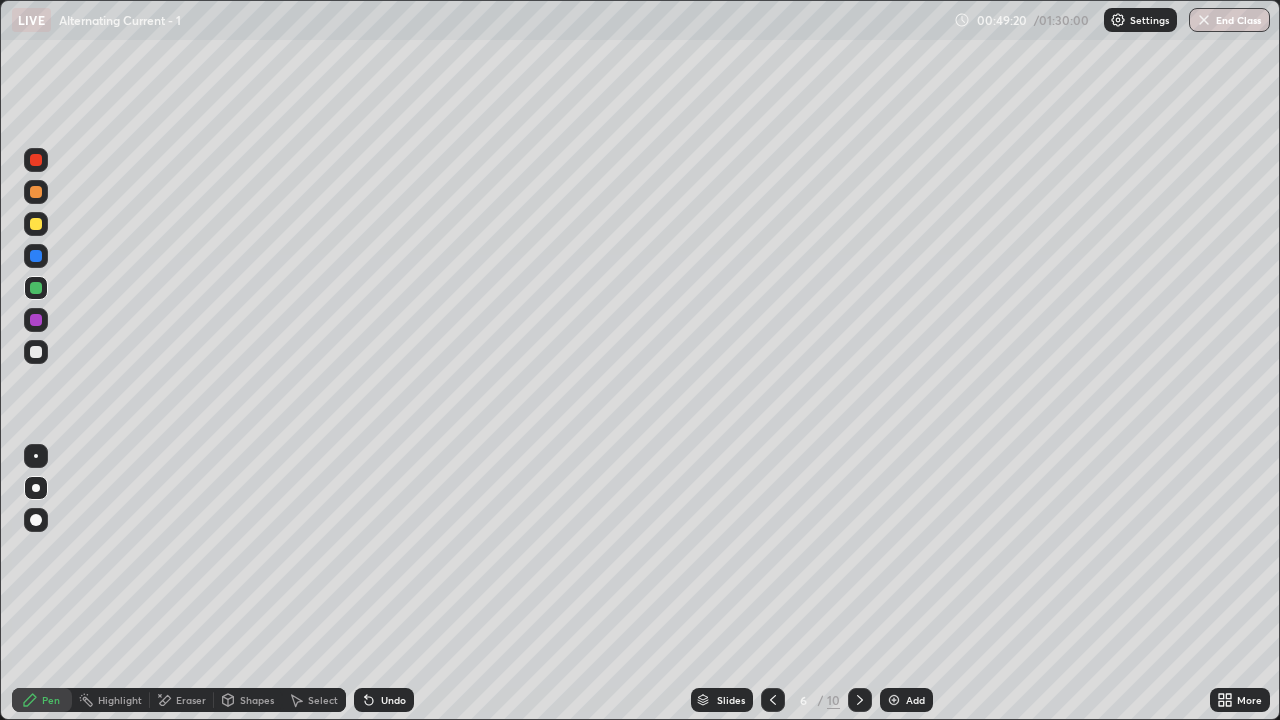 click at bounding box center (860, 700) 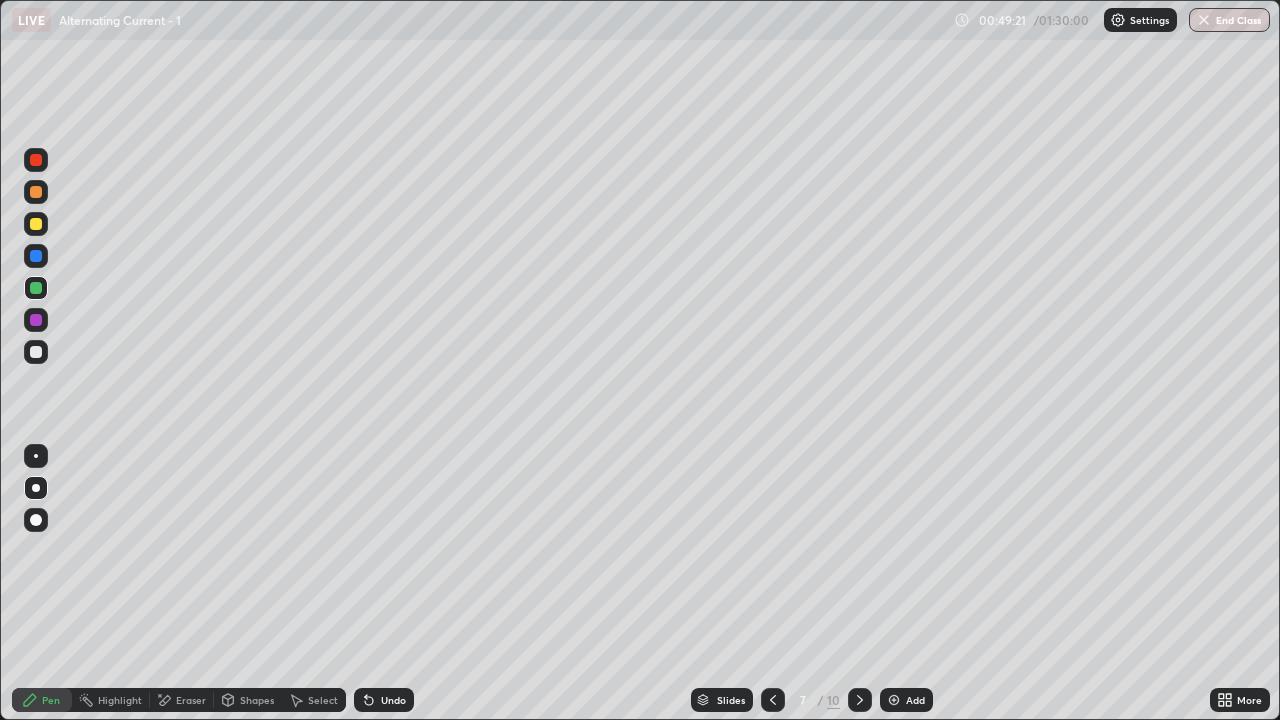 click at bounding box center (860, 700) 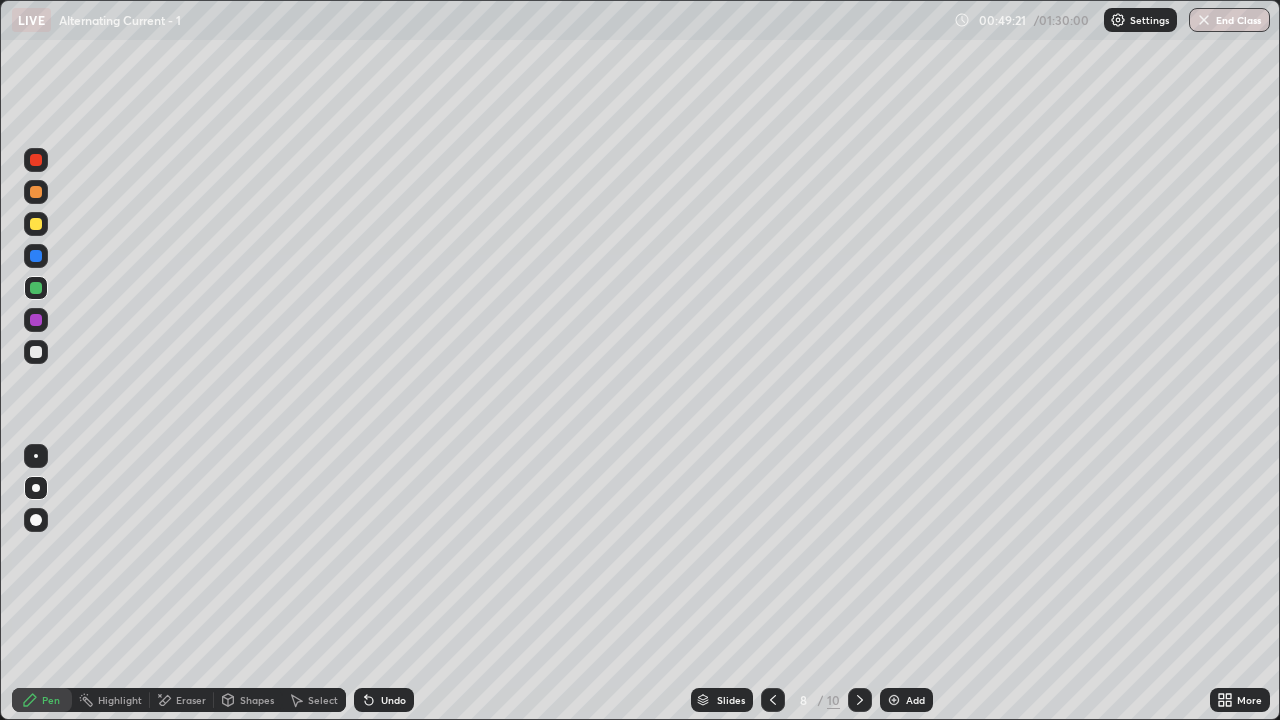 click 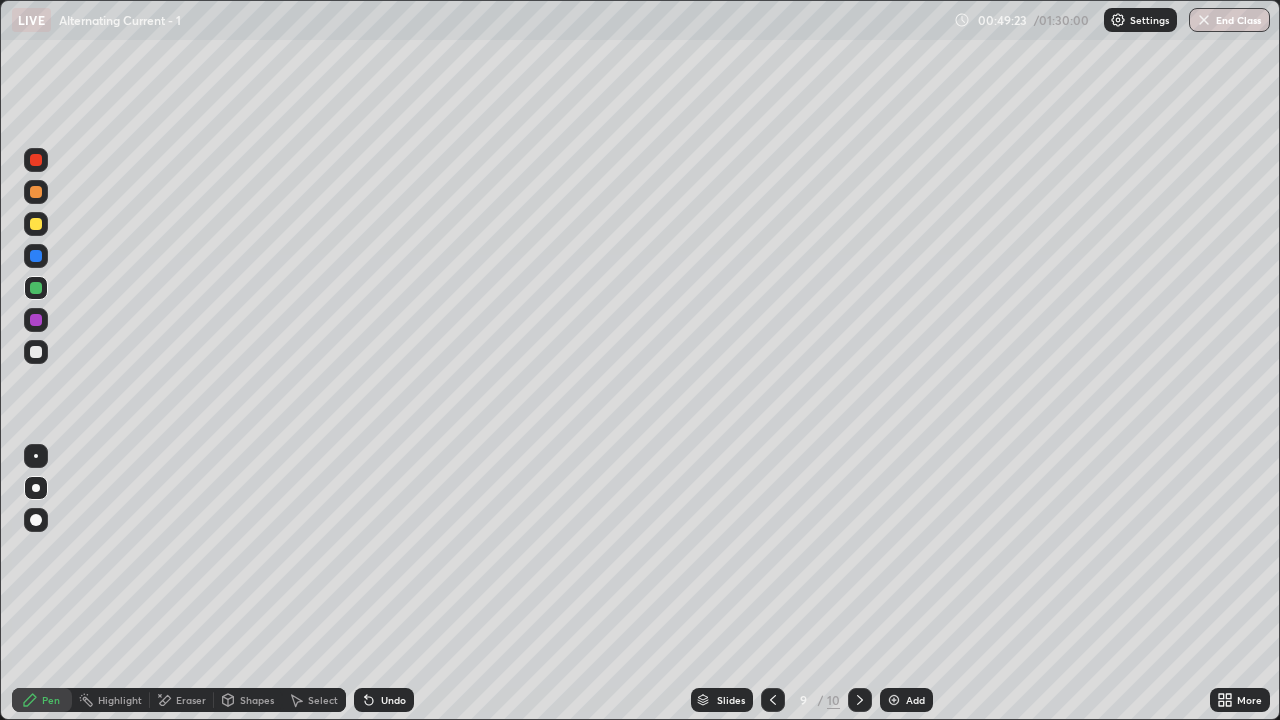 click 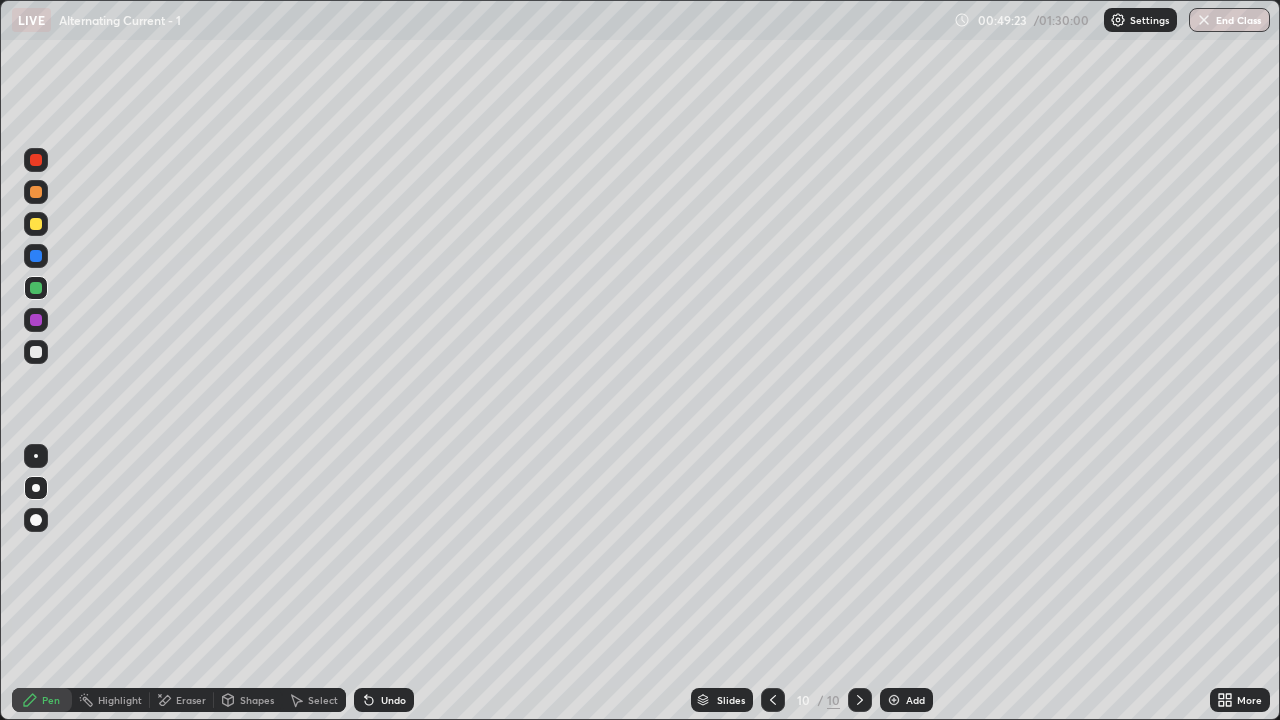 click 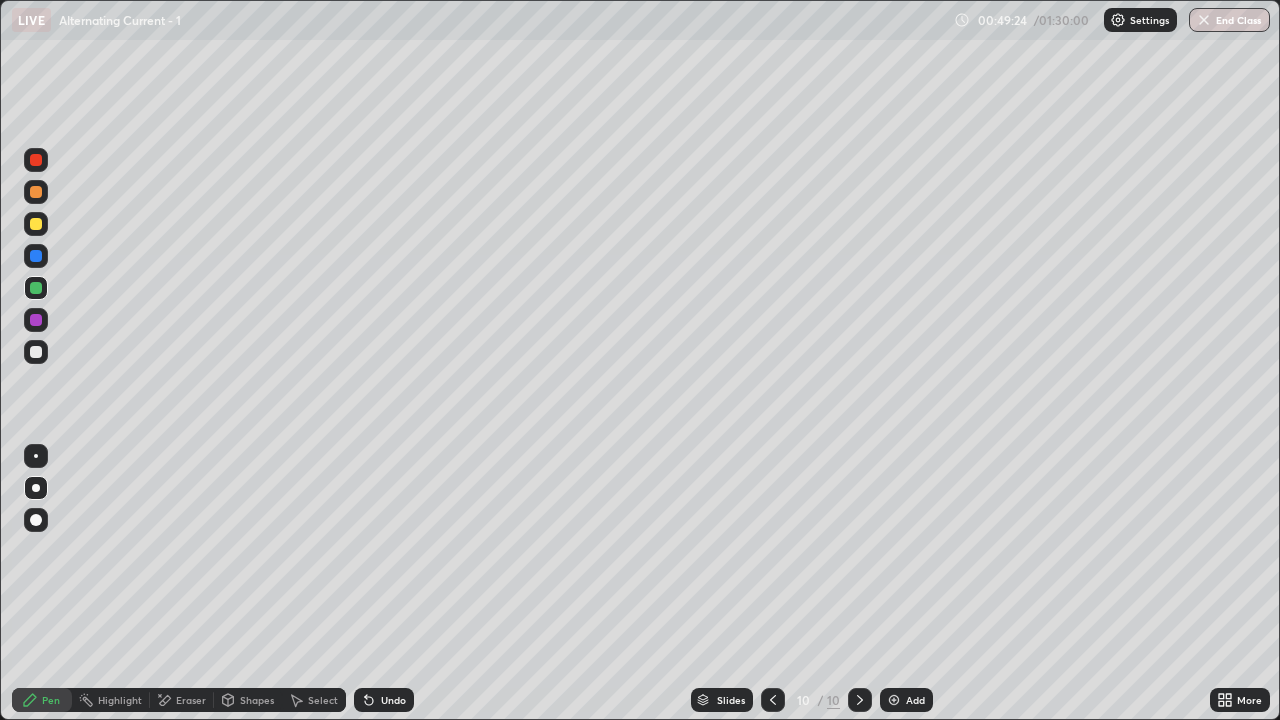 click 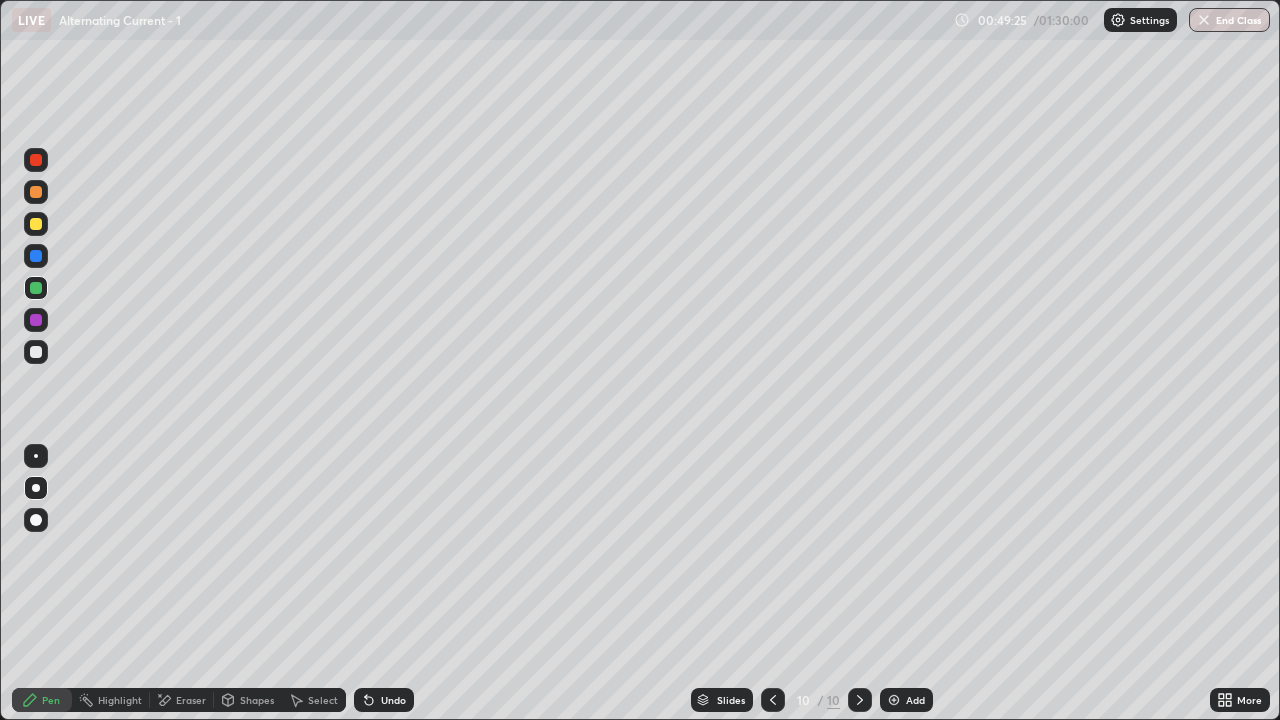 click on "Add" at bounding box center (906, 700) 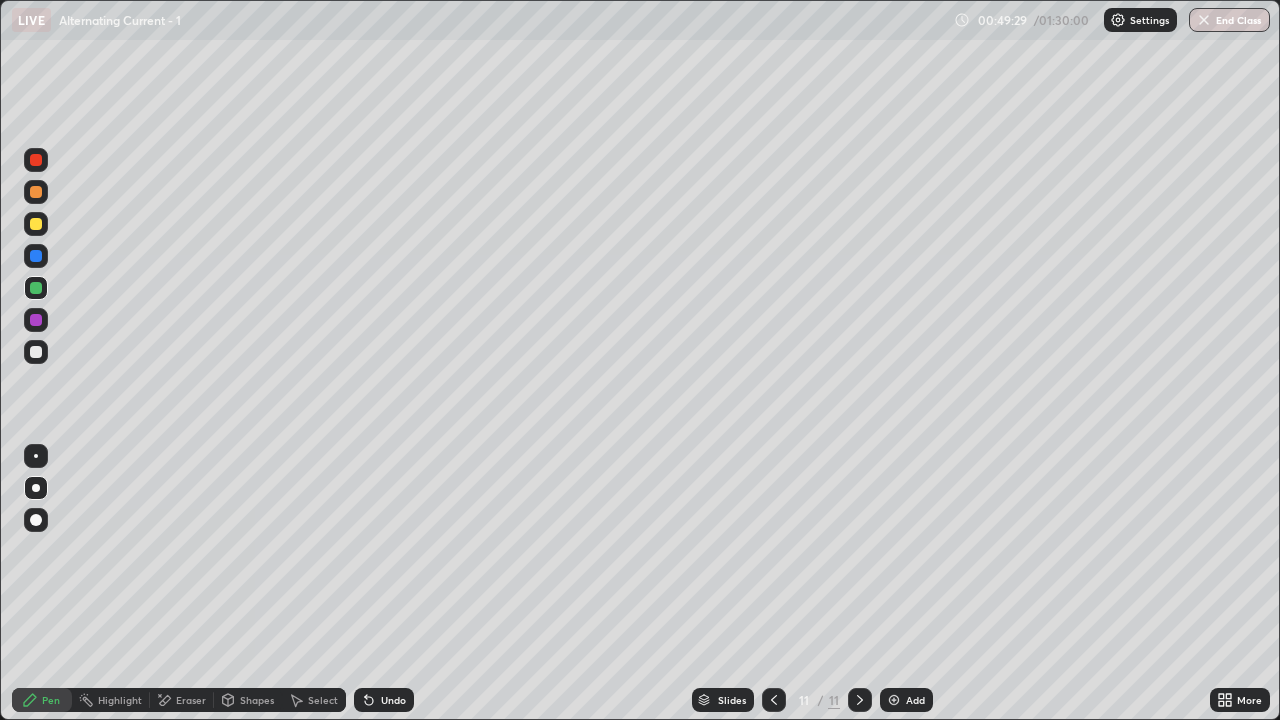 click at bounding box center (36, 352) 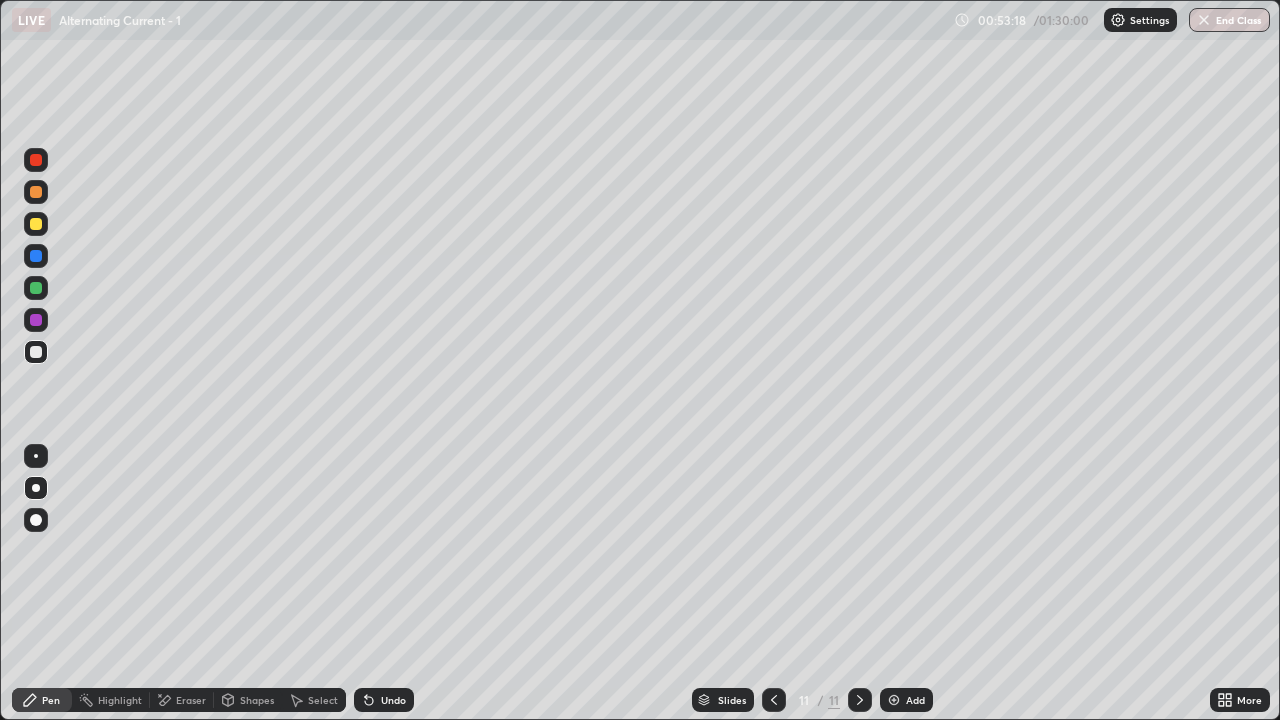 click at bounding box center (36, 224) 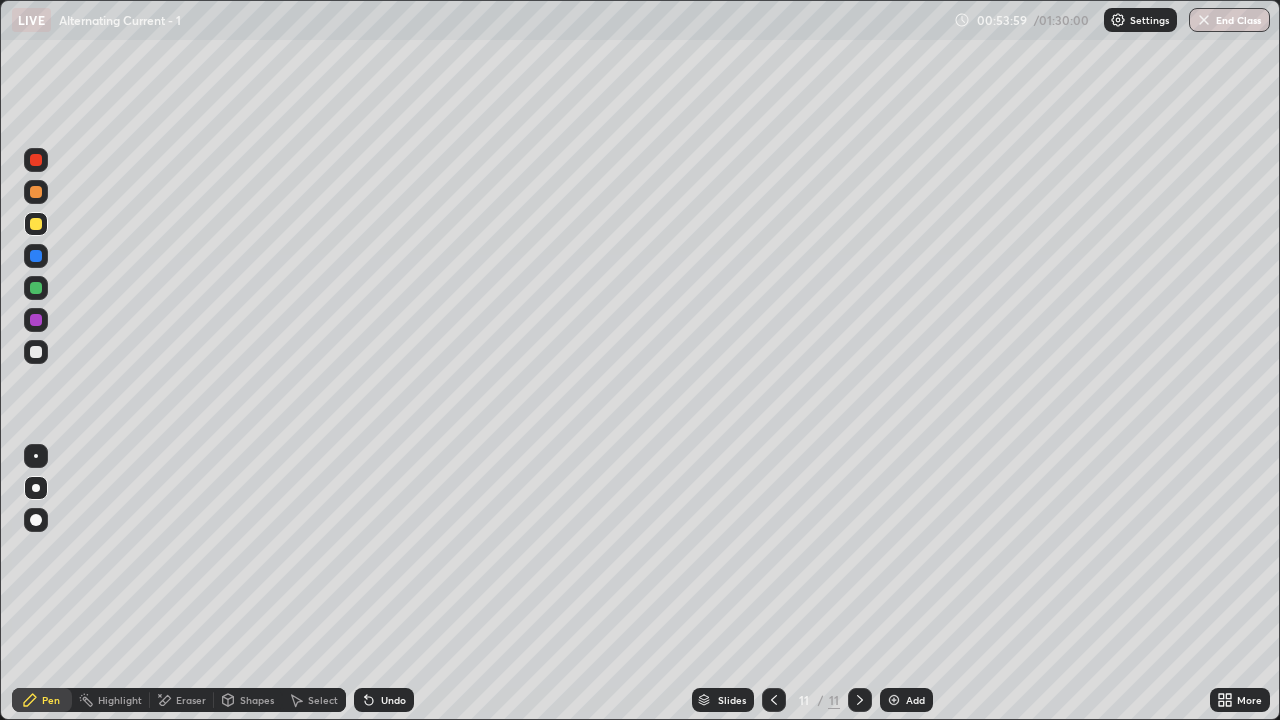 click at bounding box center (36, 352) 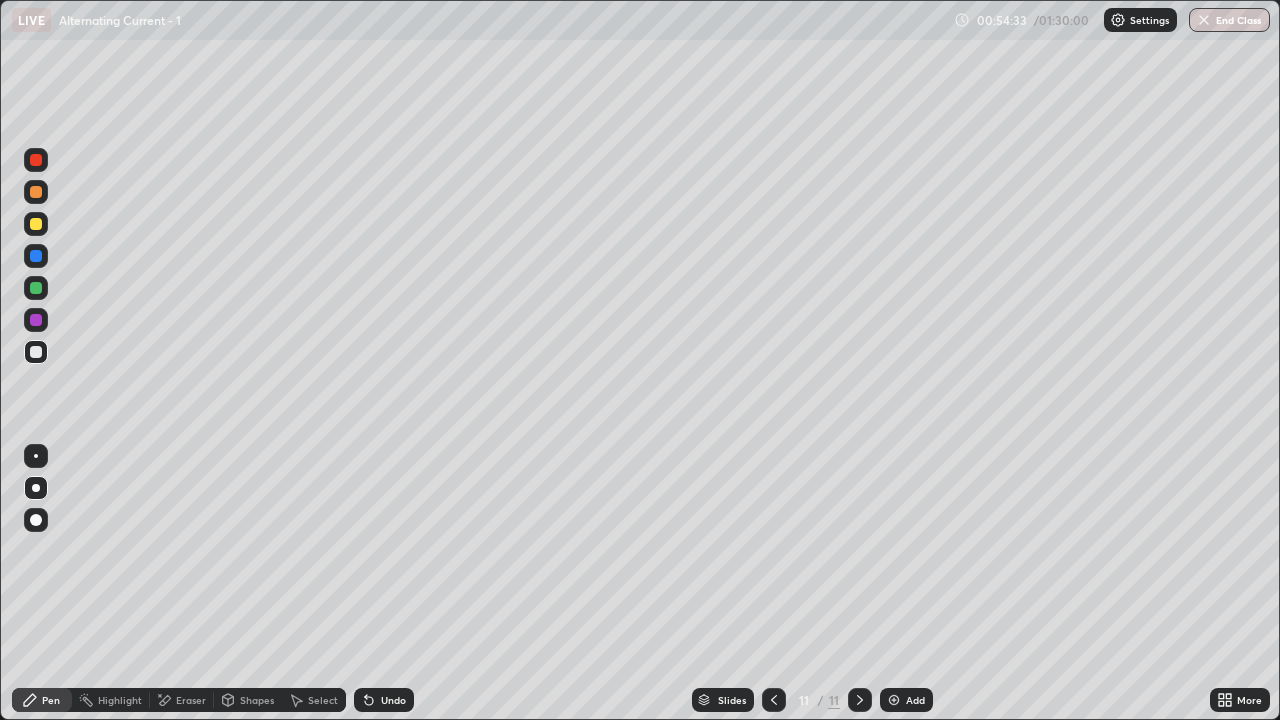 click at bounding box center (36, 320) 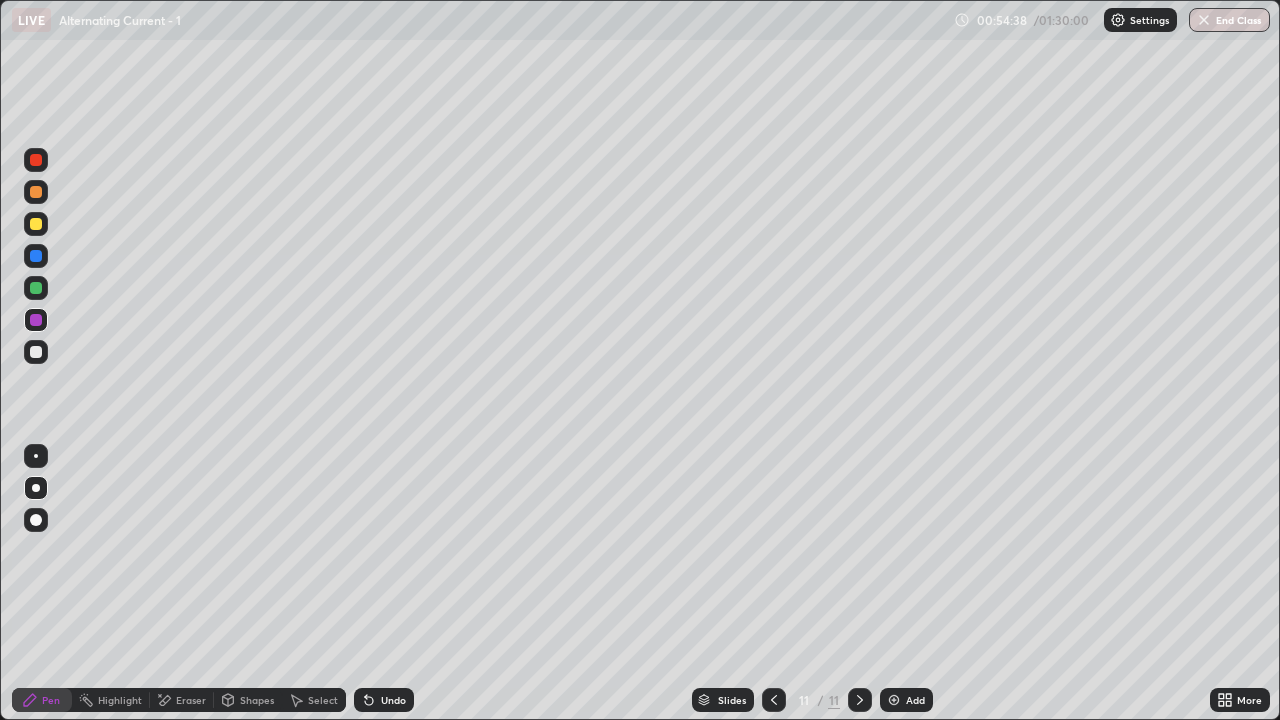 click at bounding box center [36, 352] 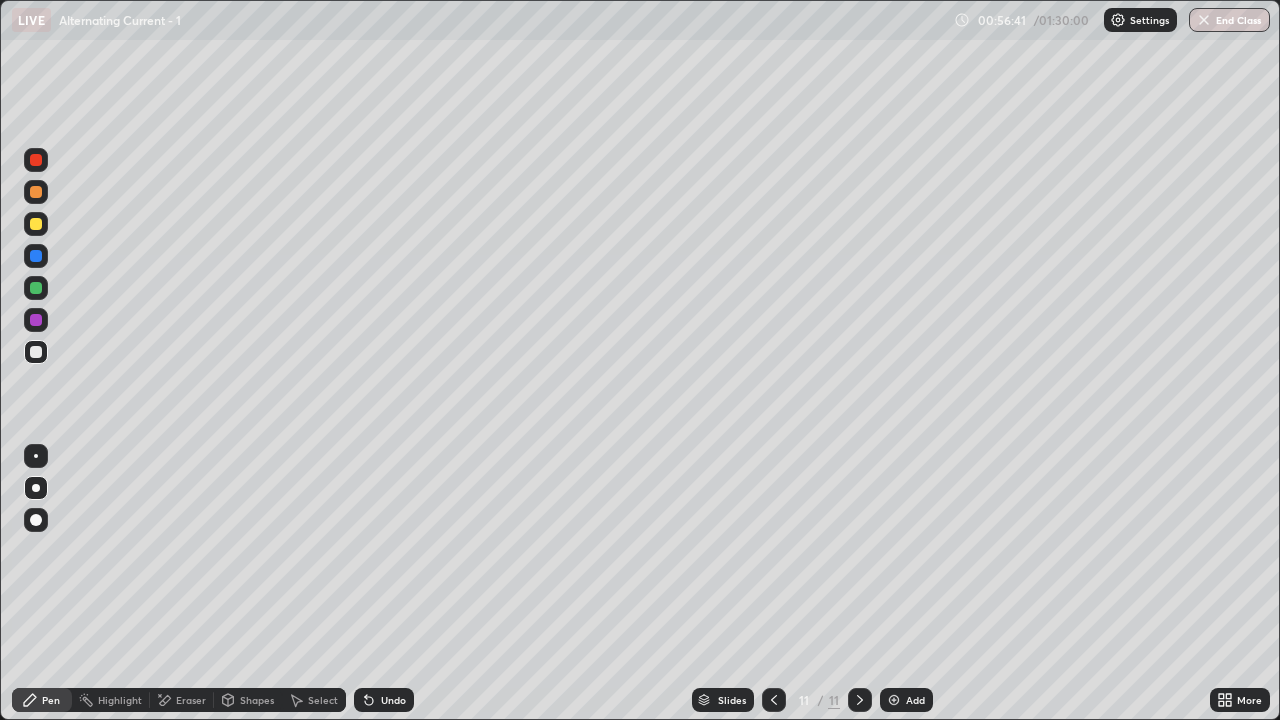 click on "Add" at bounding box center (915, 700) 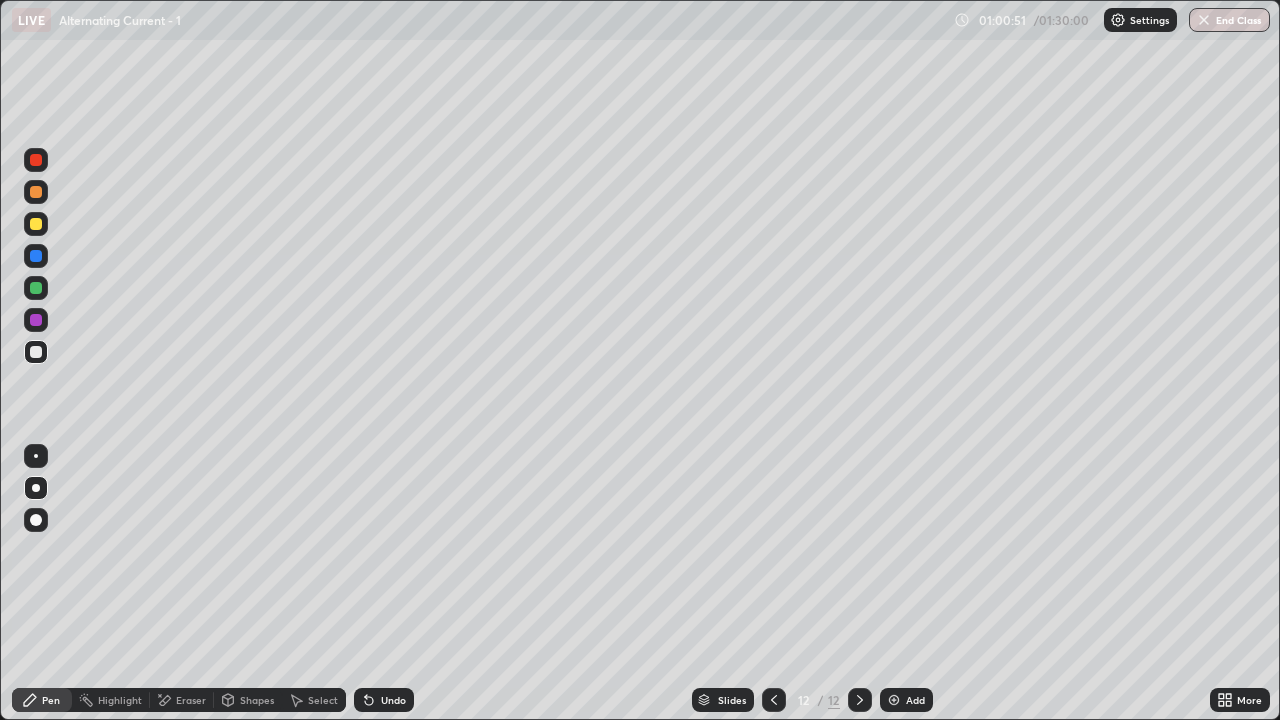 click on "Add" at bounding box center [915, 700] 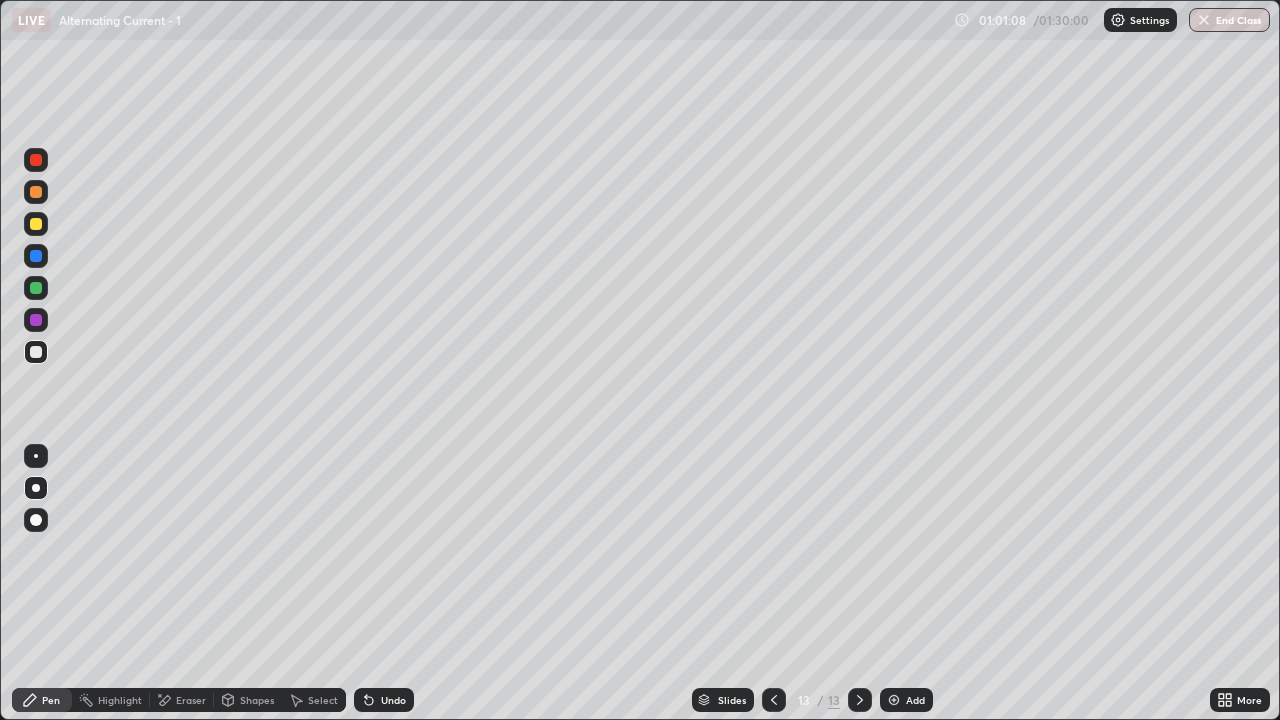 click on "Undo" at bounding box center [393, 700] 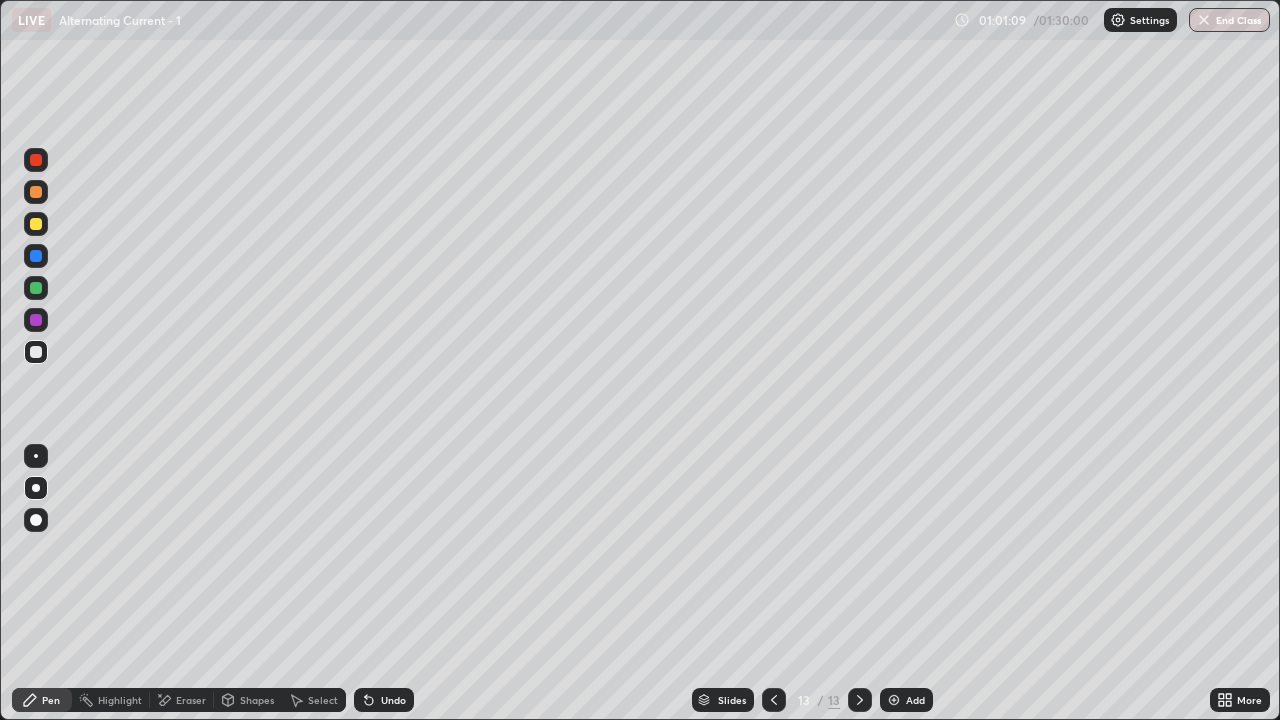 click on "Undo" at bounding box center [393, 700] 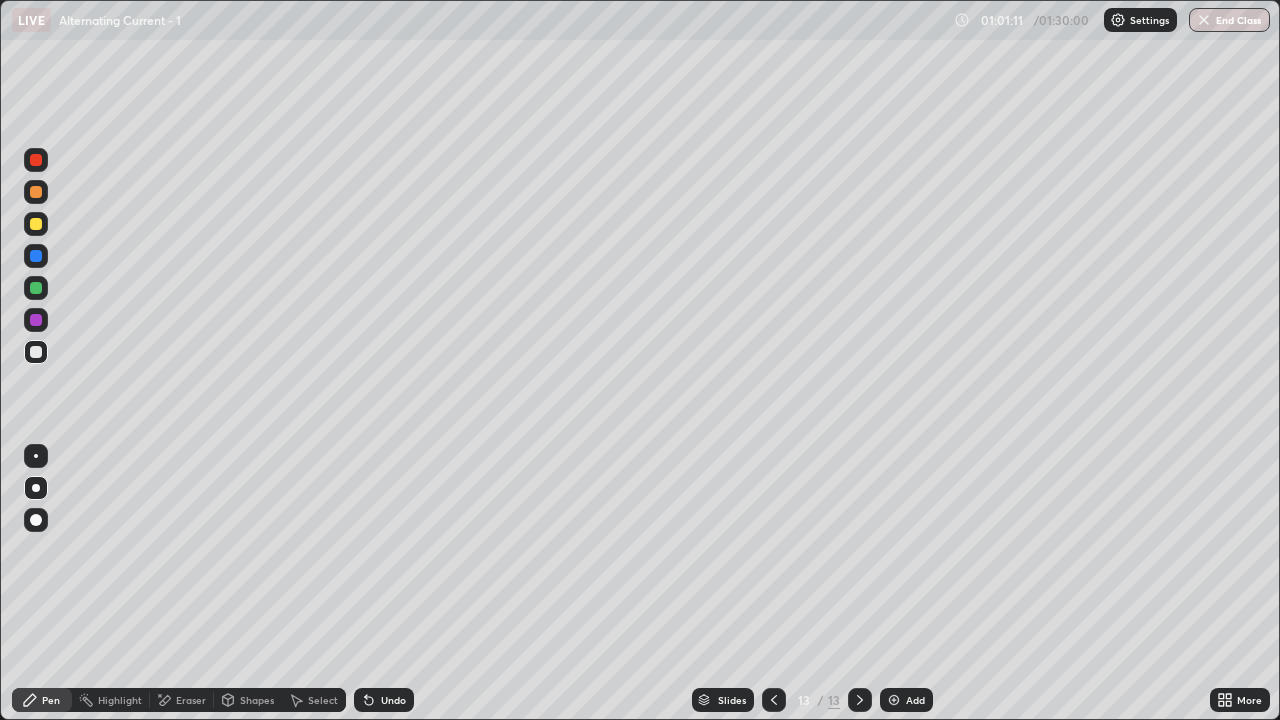click on "Undo" at bounding box center (384, 700) 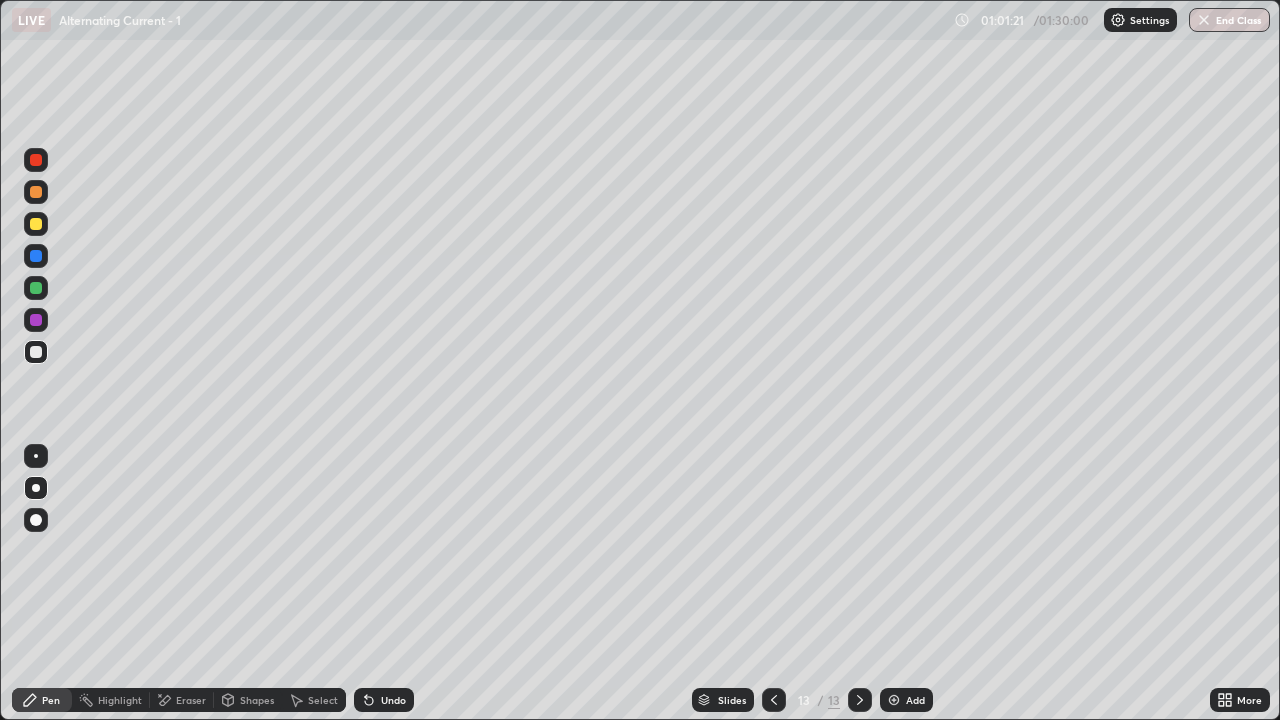 click 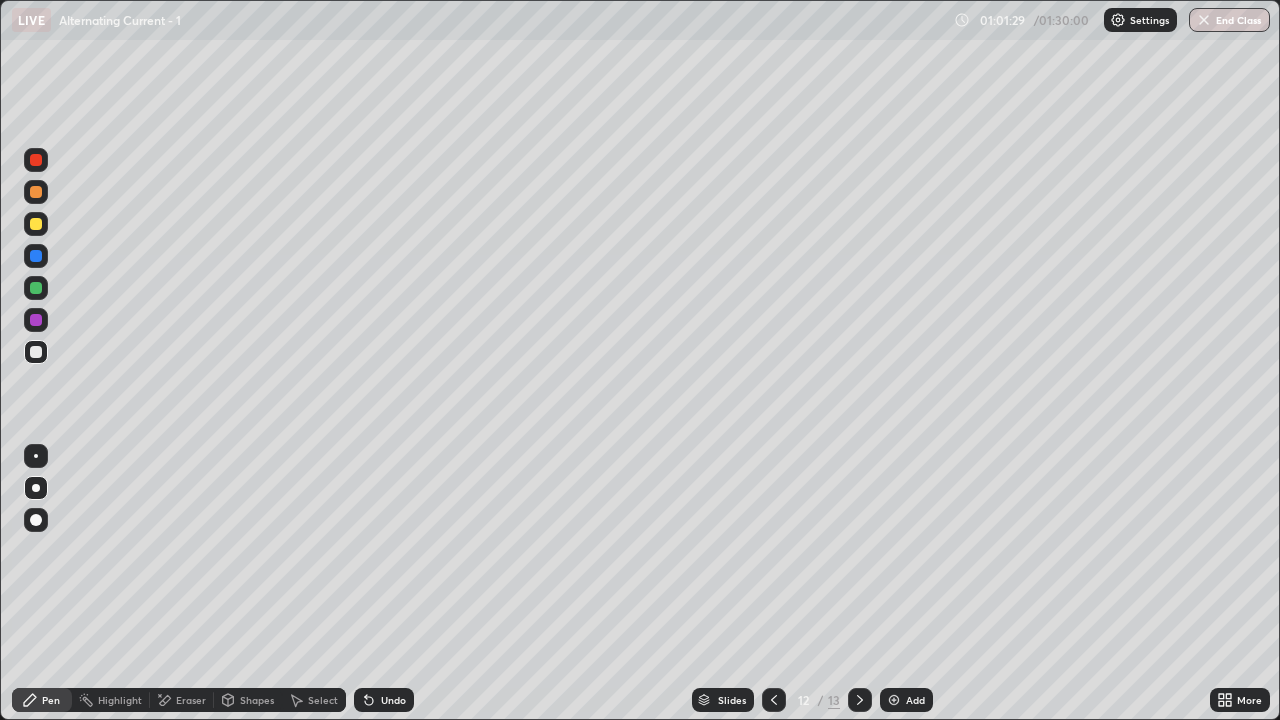 click 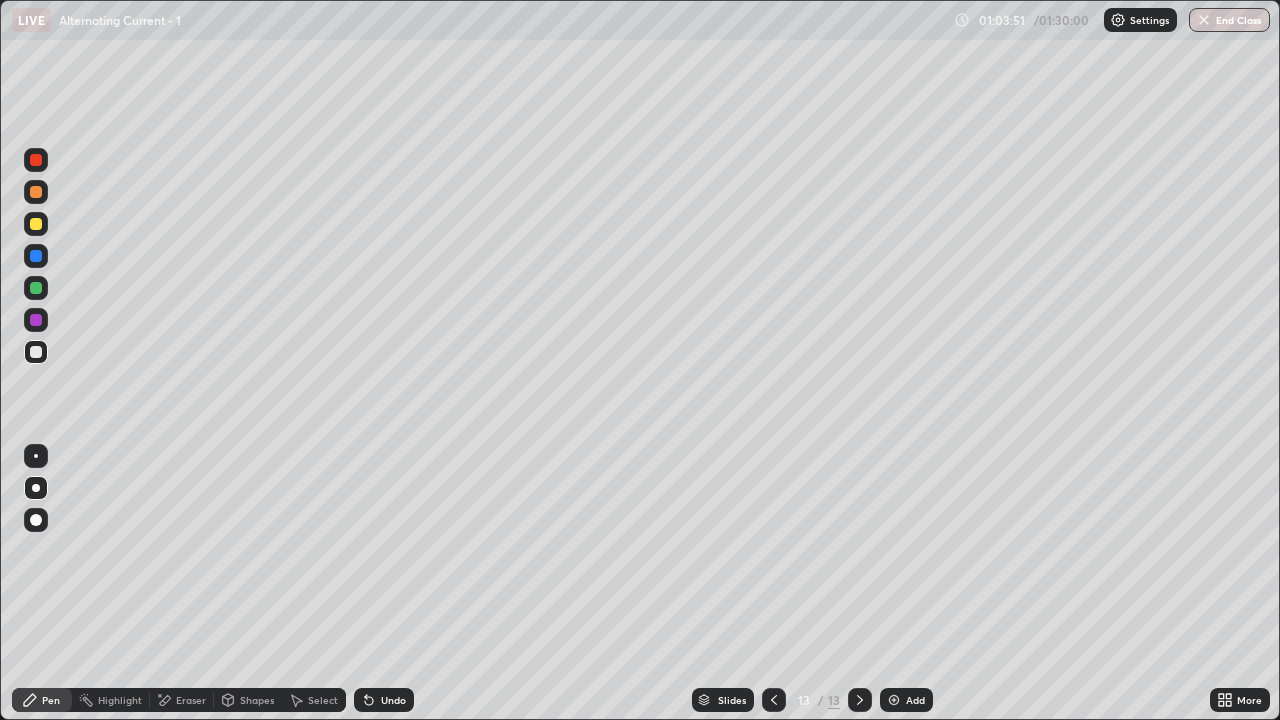 click on "Add" at bounding box center [906, 700] 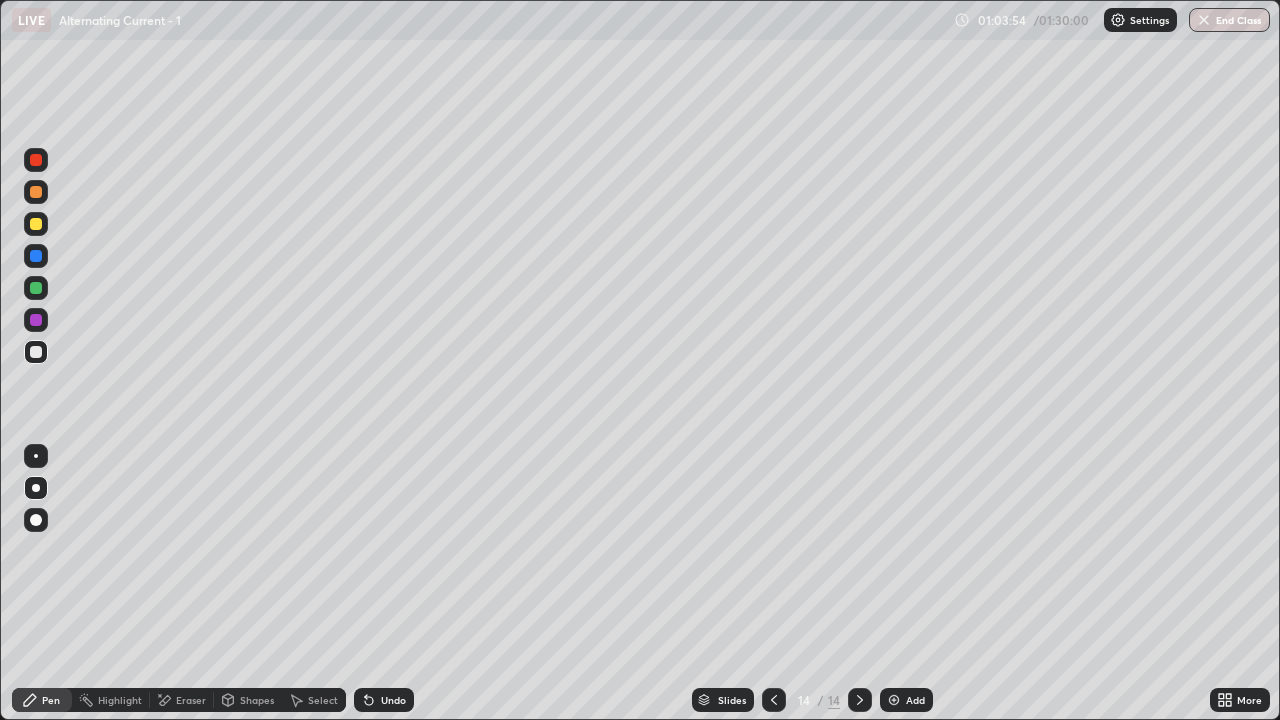 click at bounding box center (36, 224) 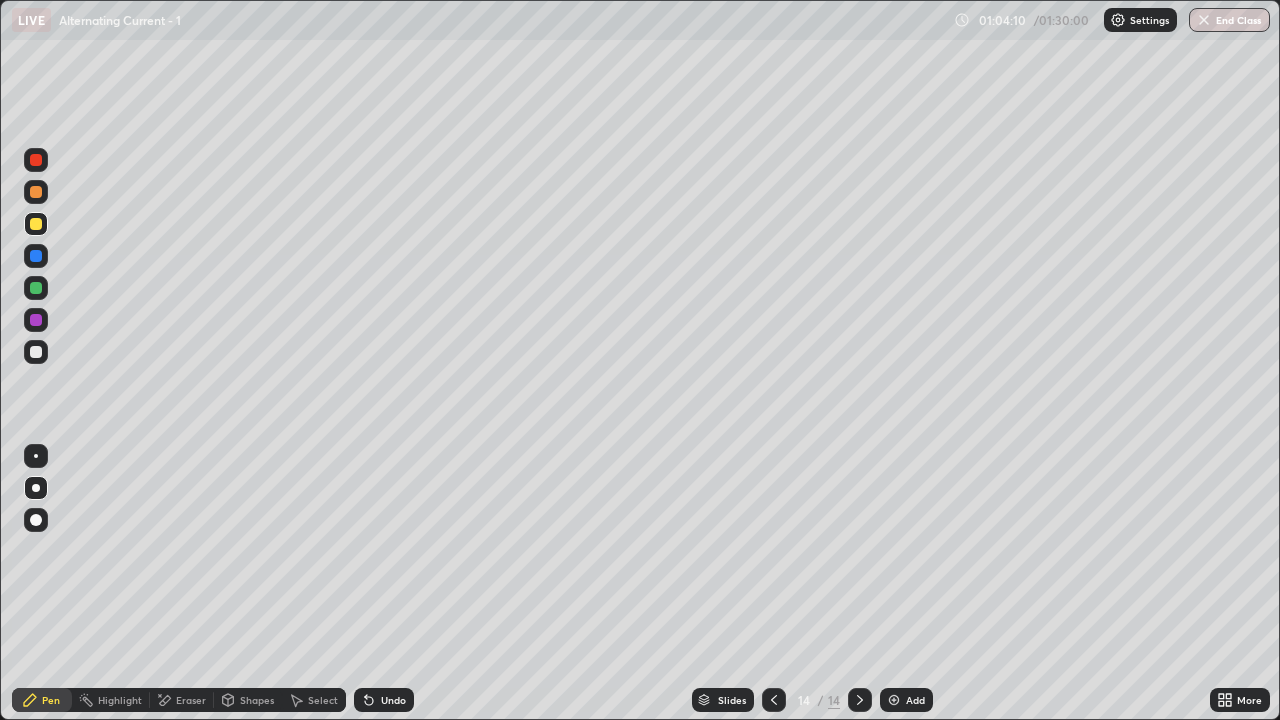 click at bounding box center (774, 700) 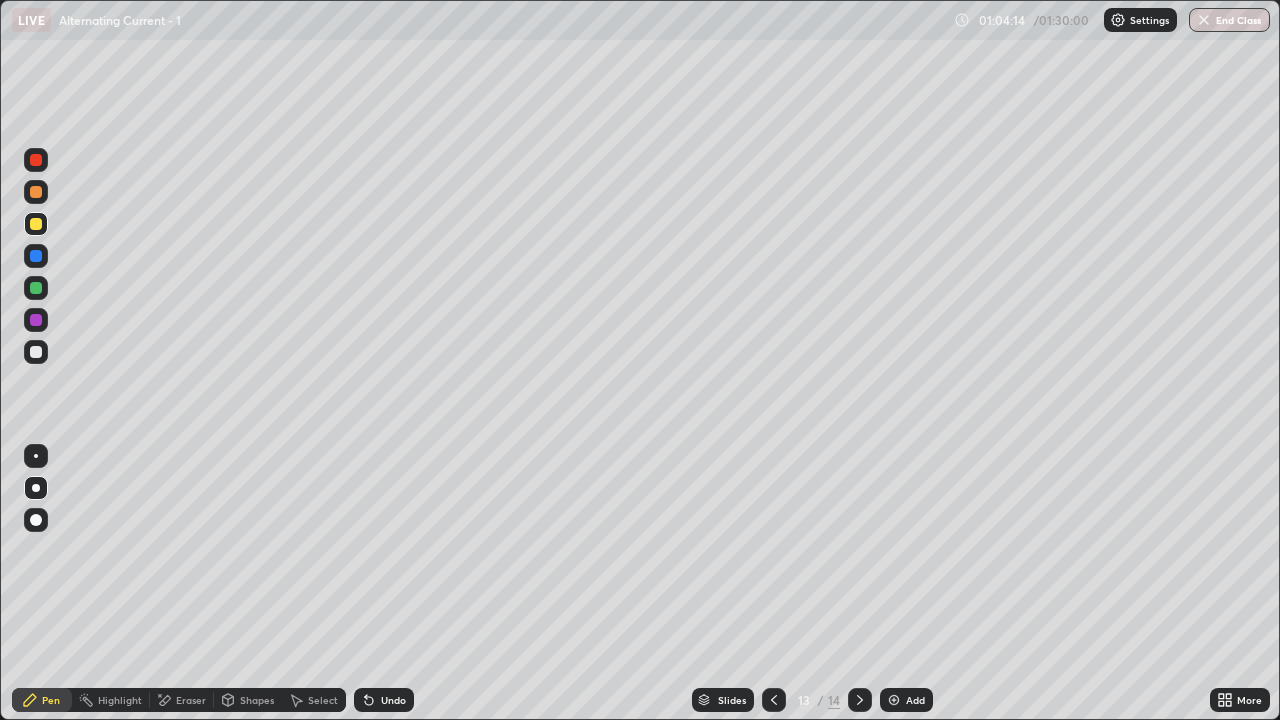 click at bounding box center [860, 700] 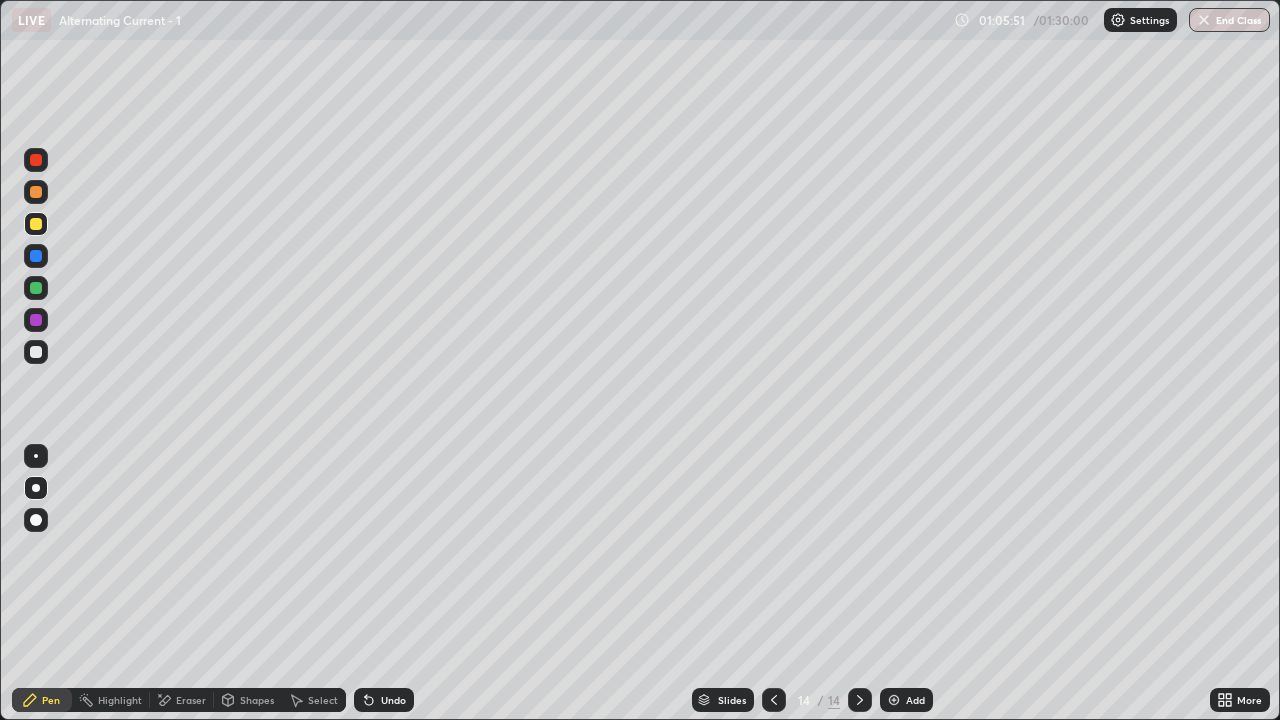 click 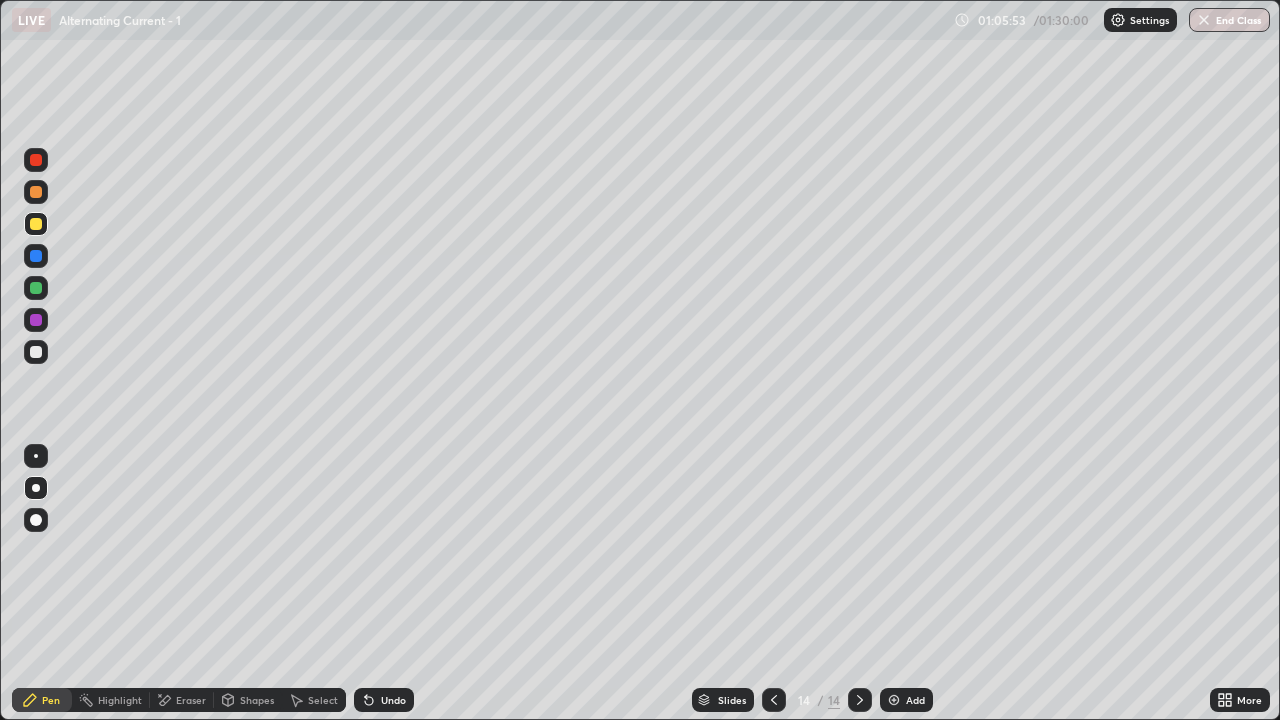 click 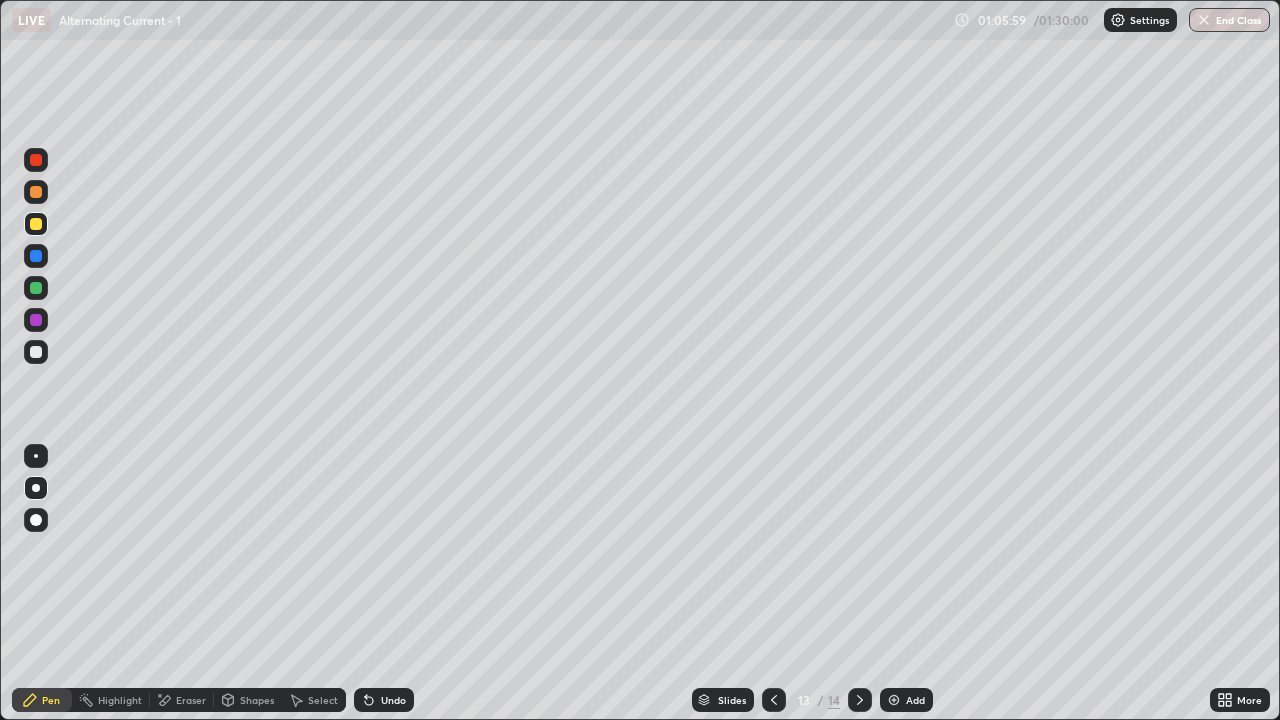 click 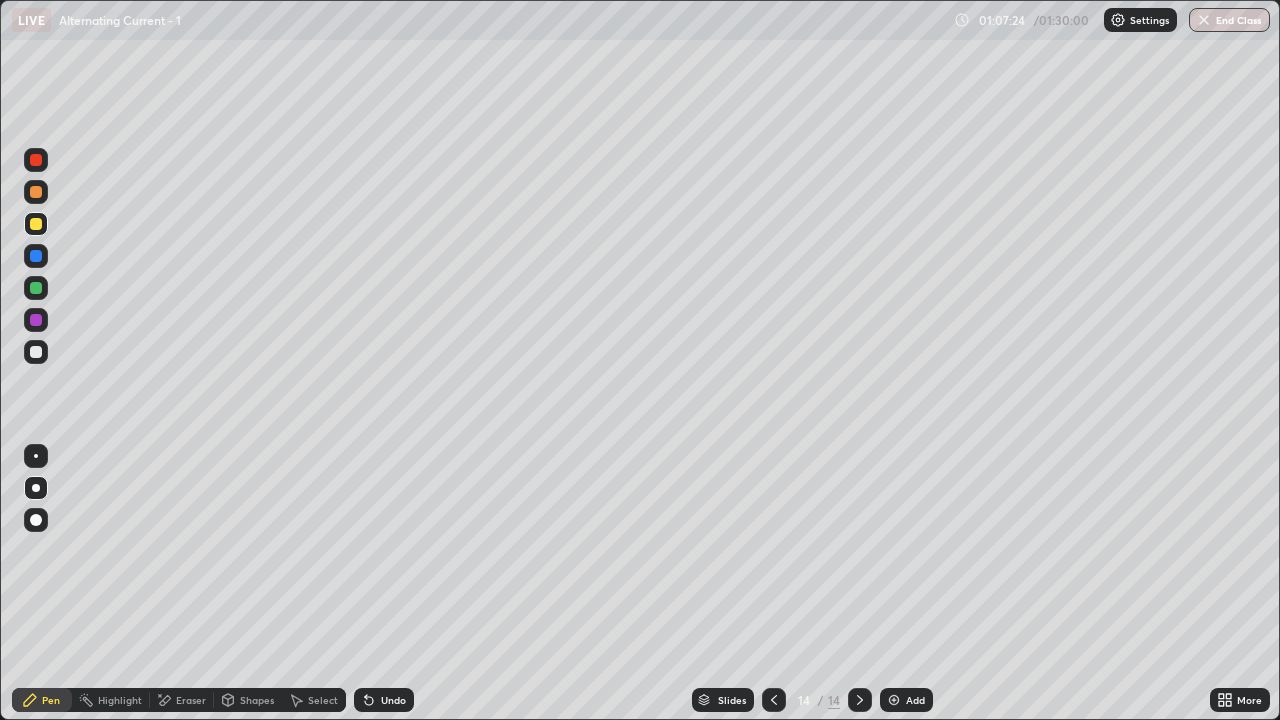 click 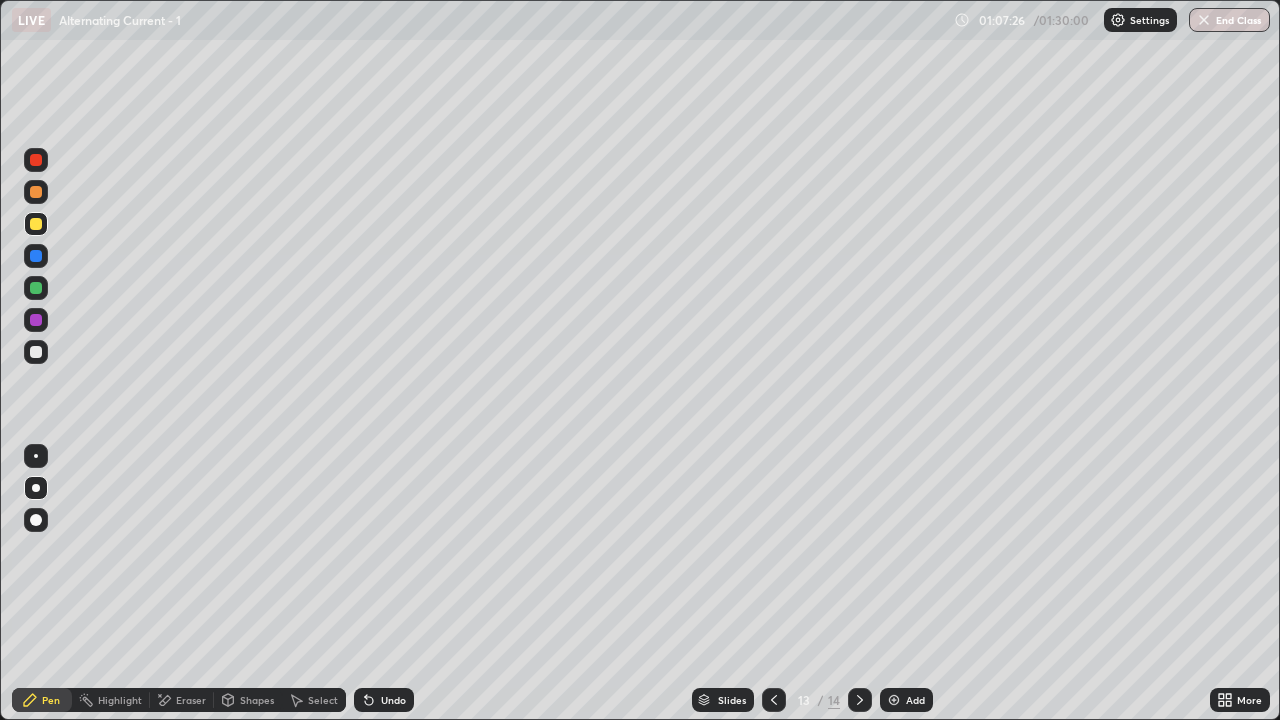 click at bounding box center [36, 352] 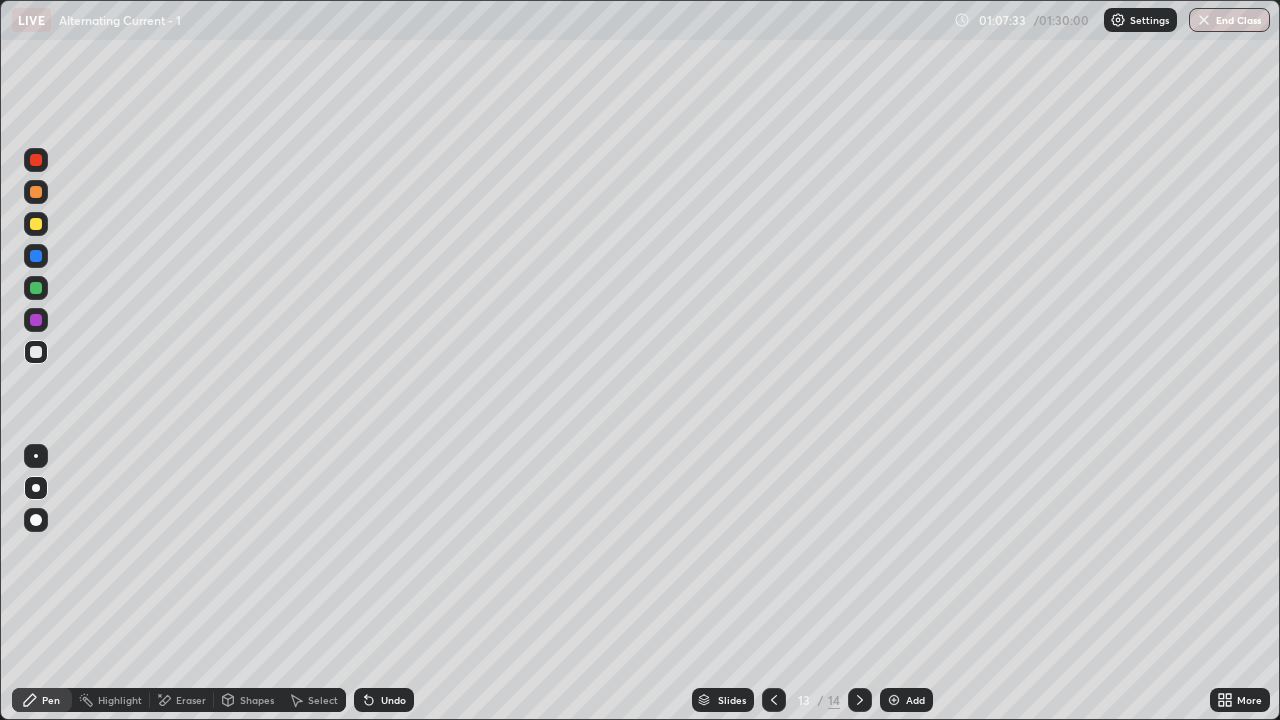 click 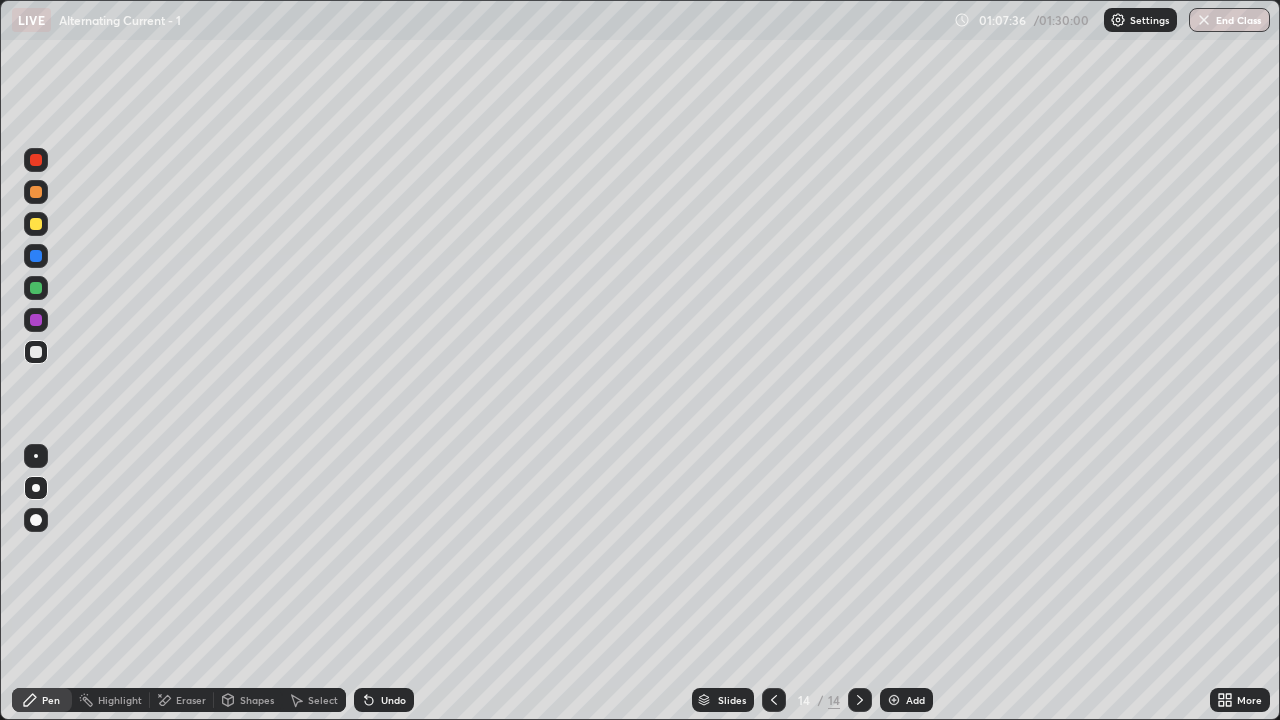 click 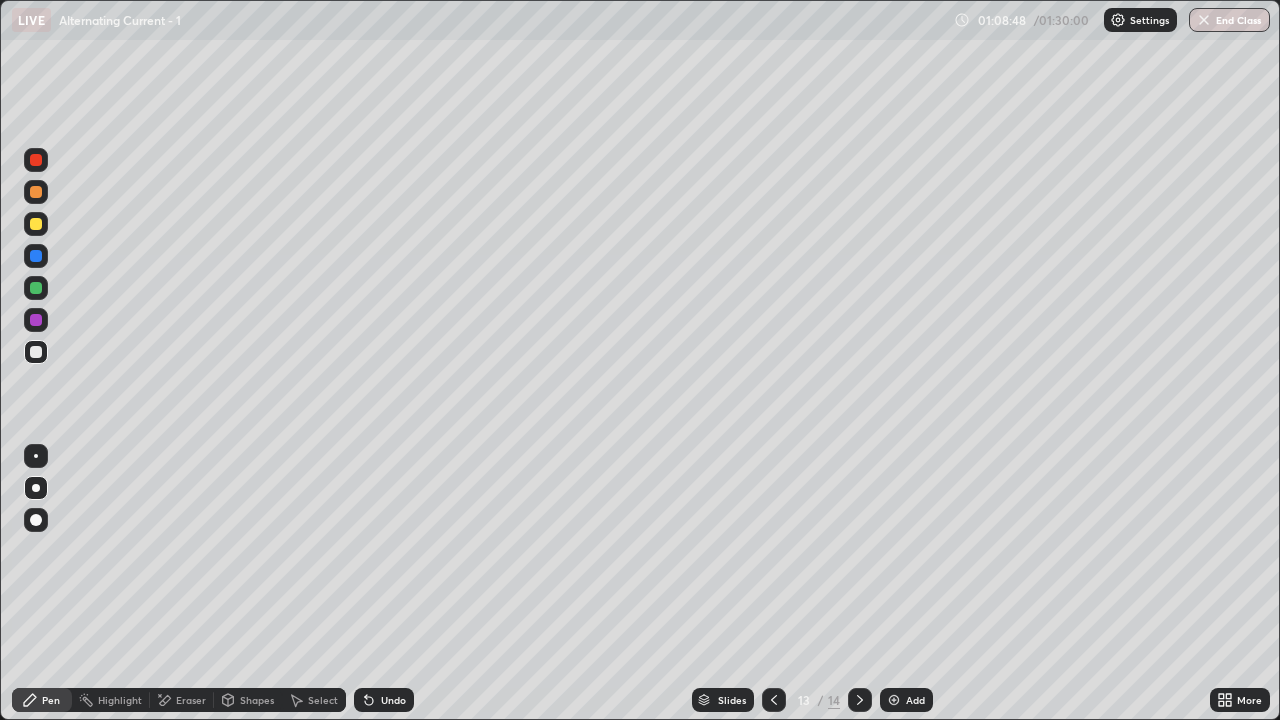 click 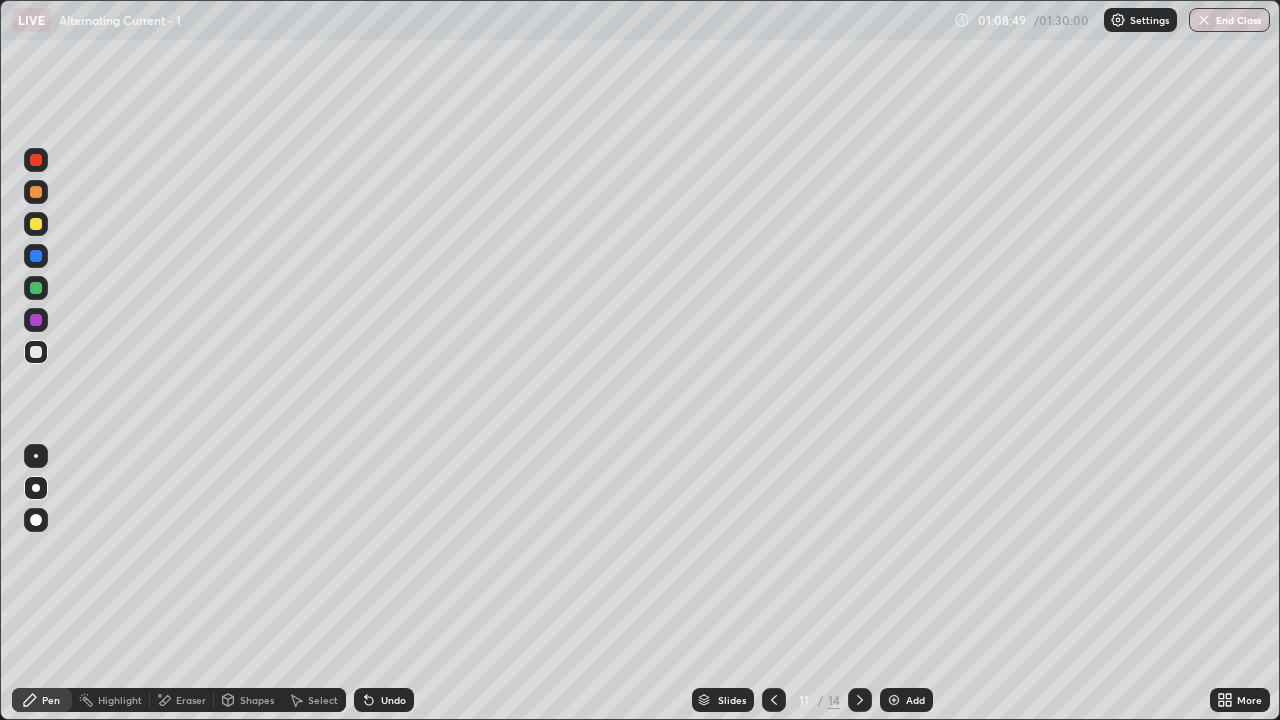 click 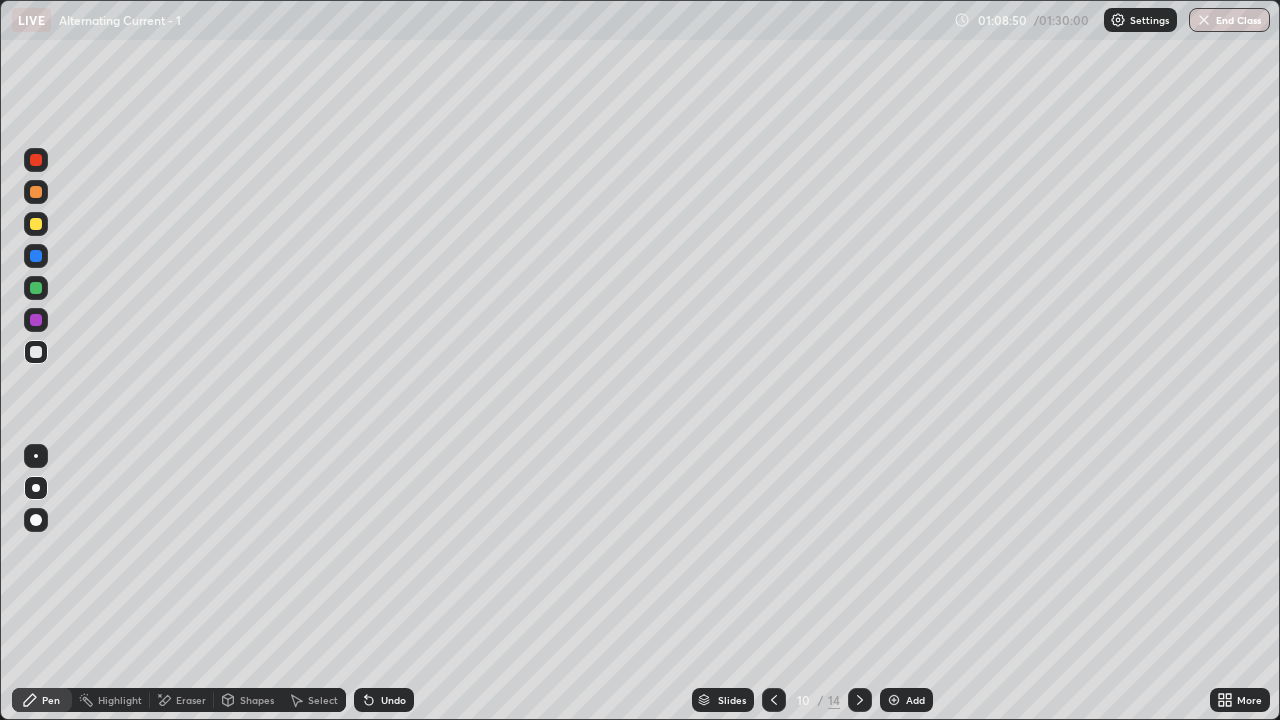click 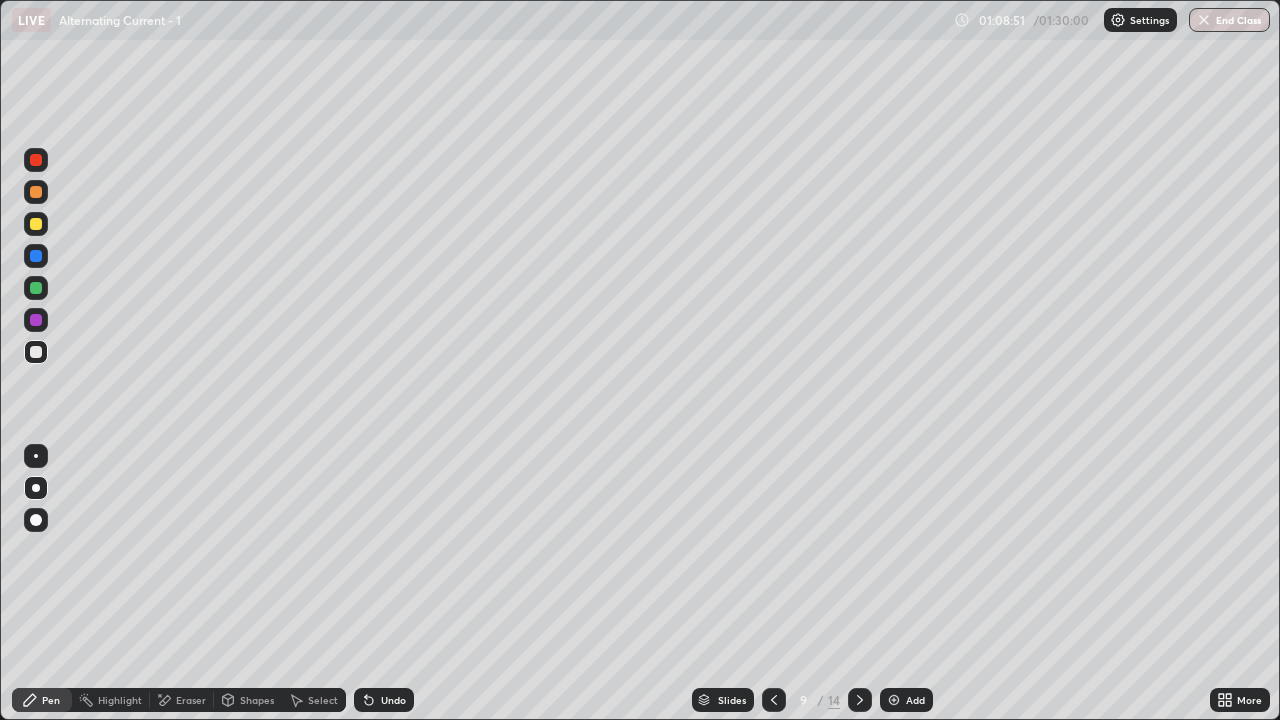click 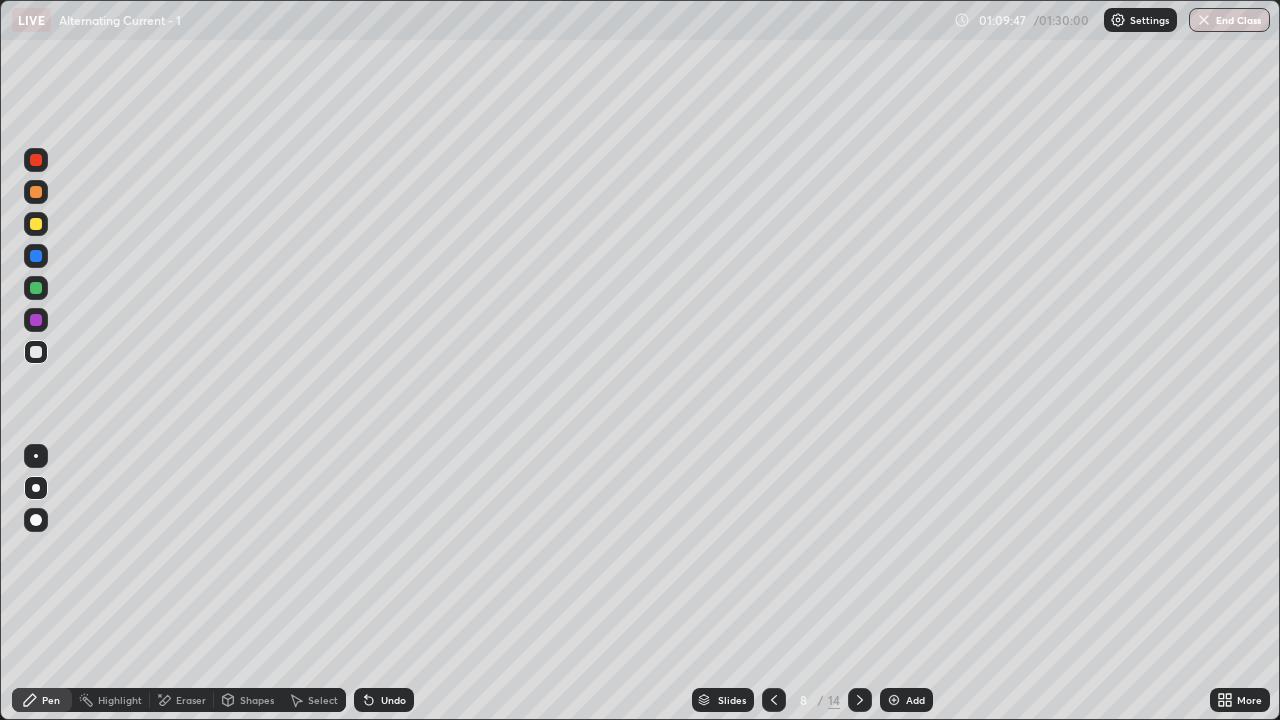click 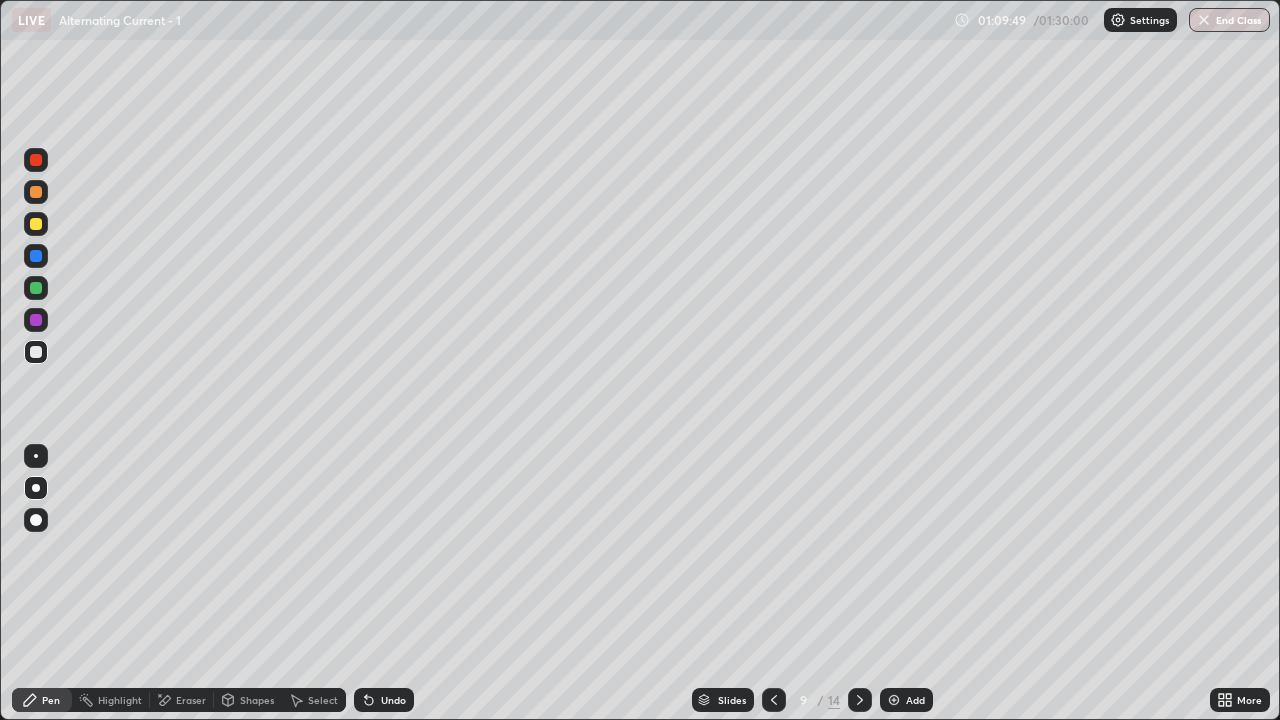 click 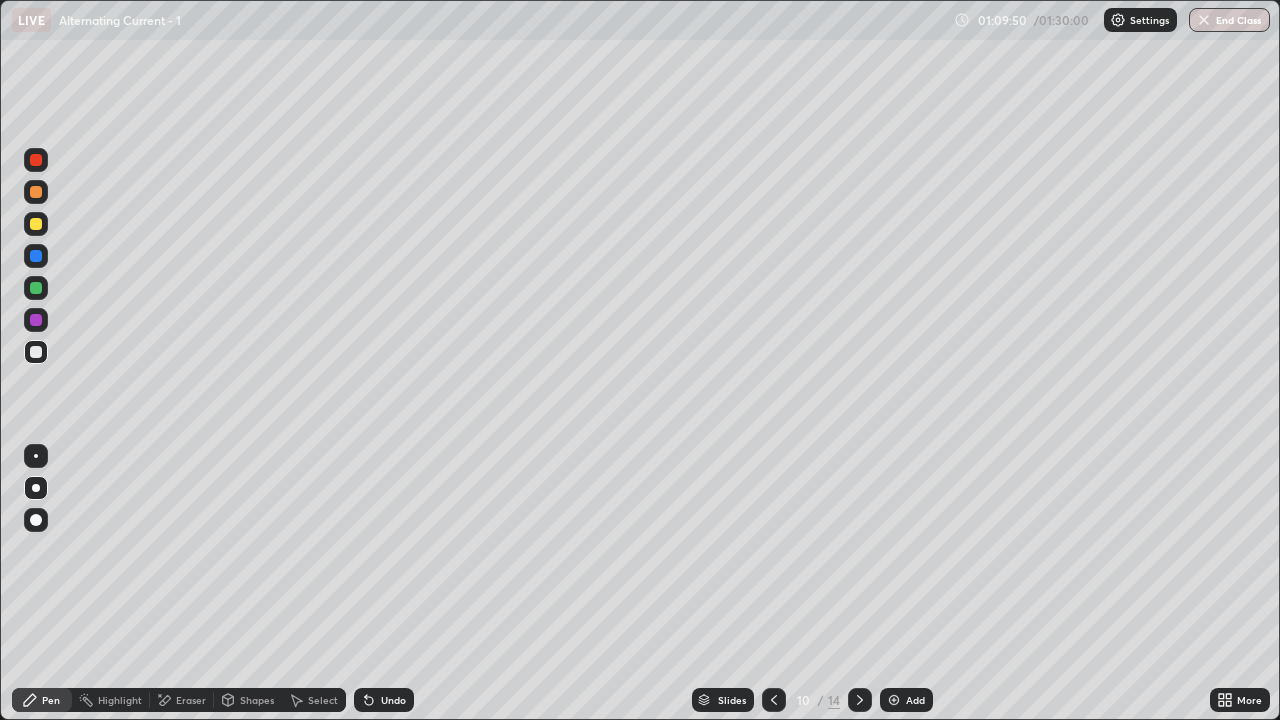 click 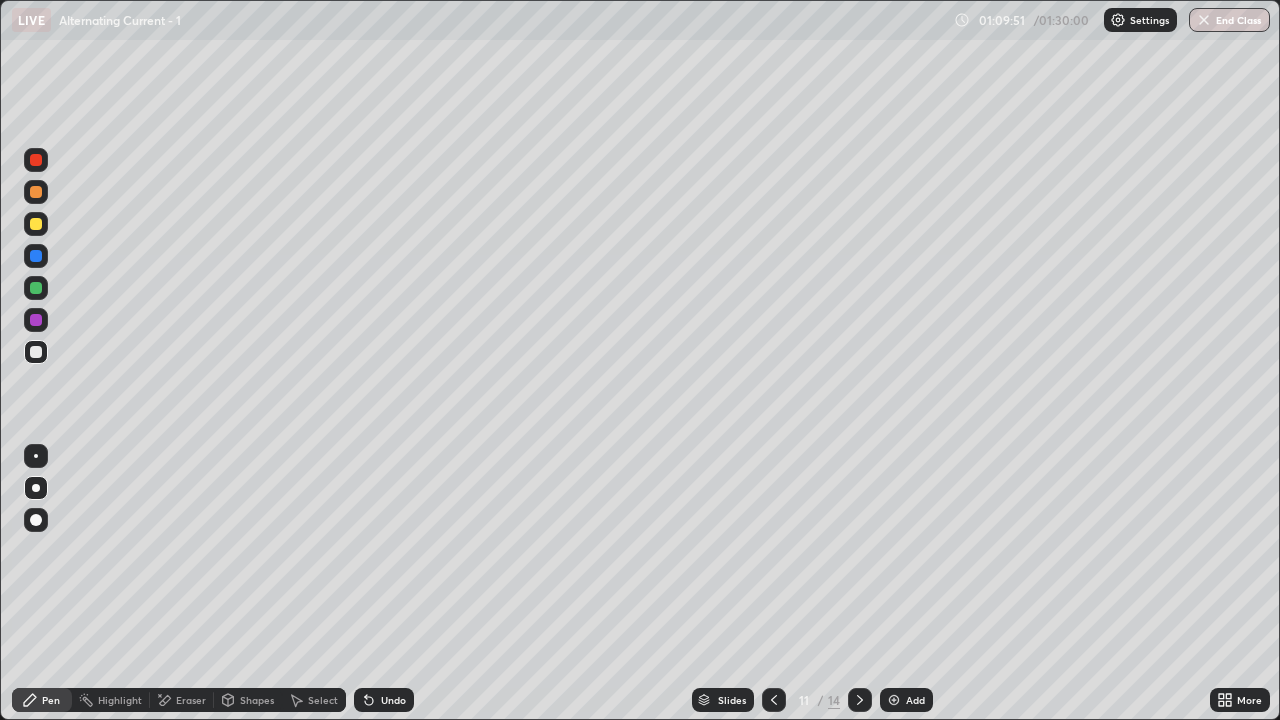 click at bounding box center (860, 700) 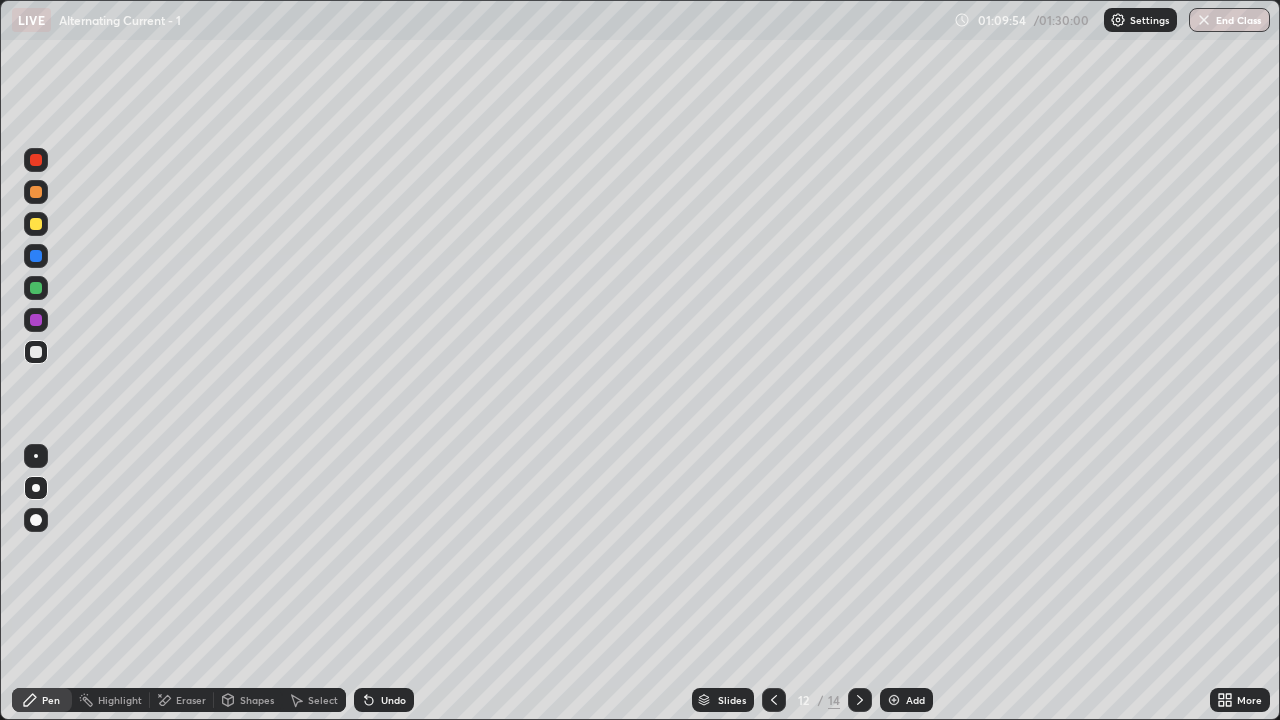 click 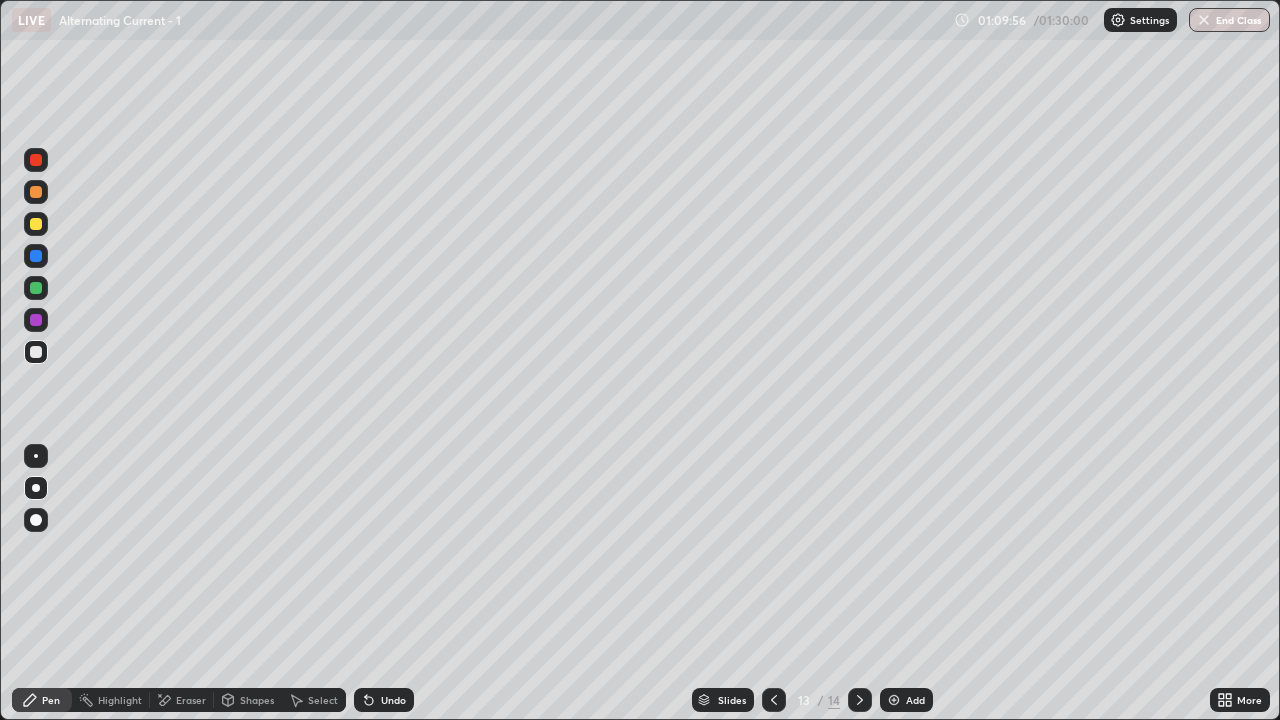 click at bounding box center (860, 700) 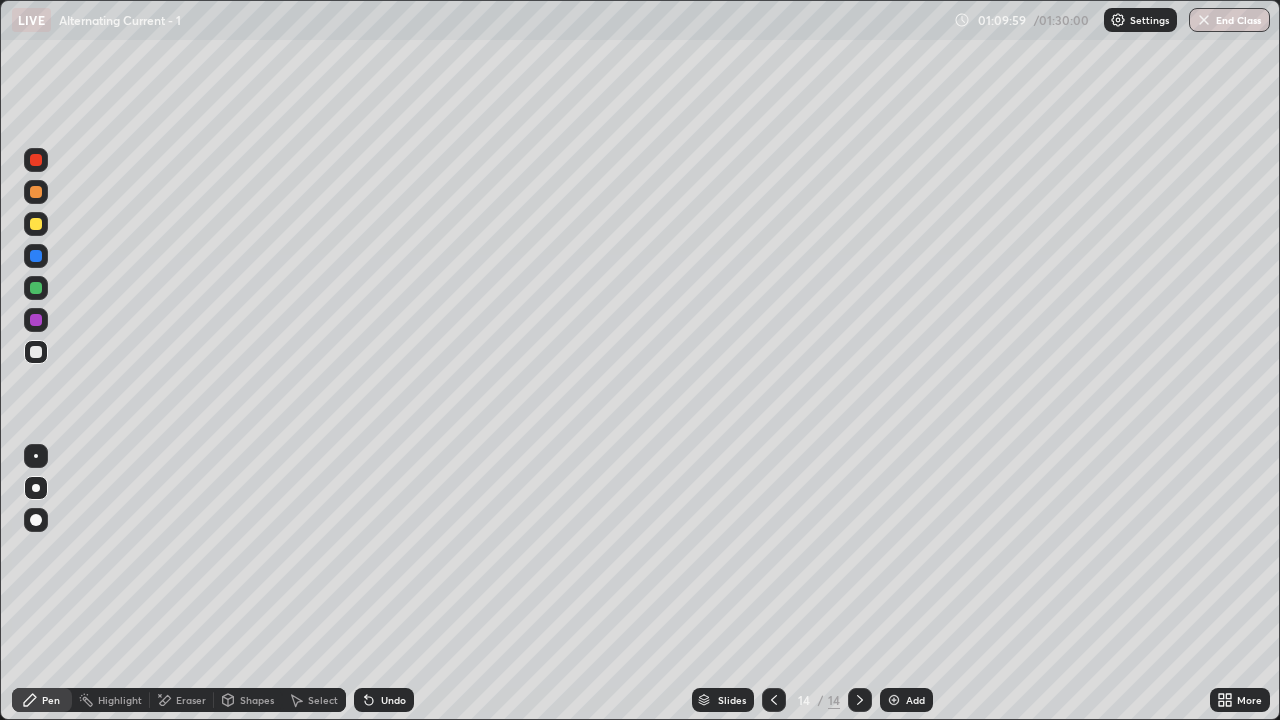 click on "Add" at bounding box center [906, 700] 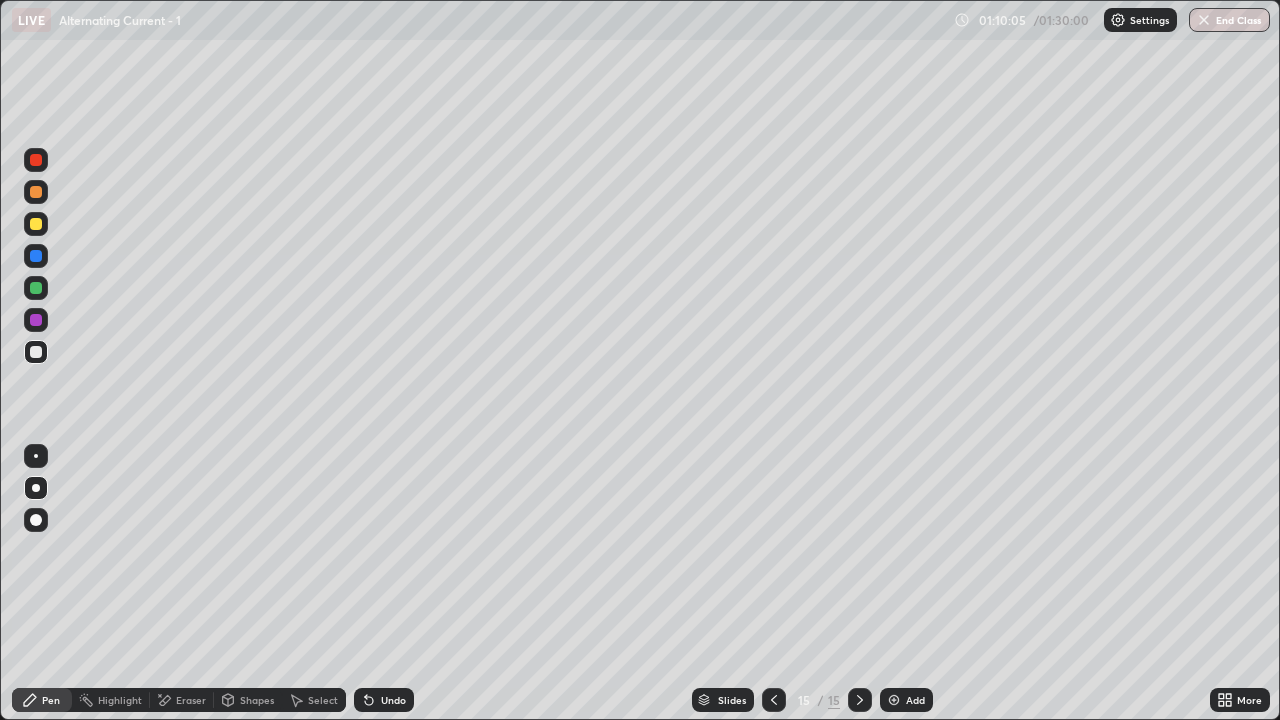 click at bounding box center (36, 224) 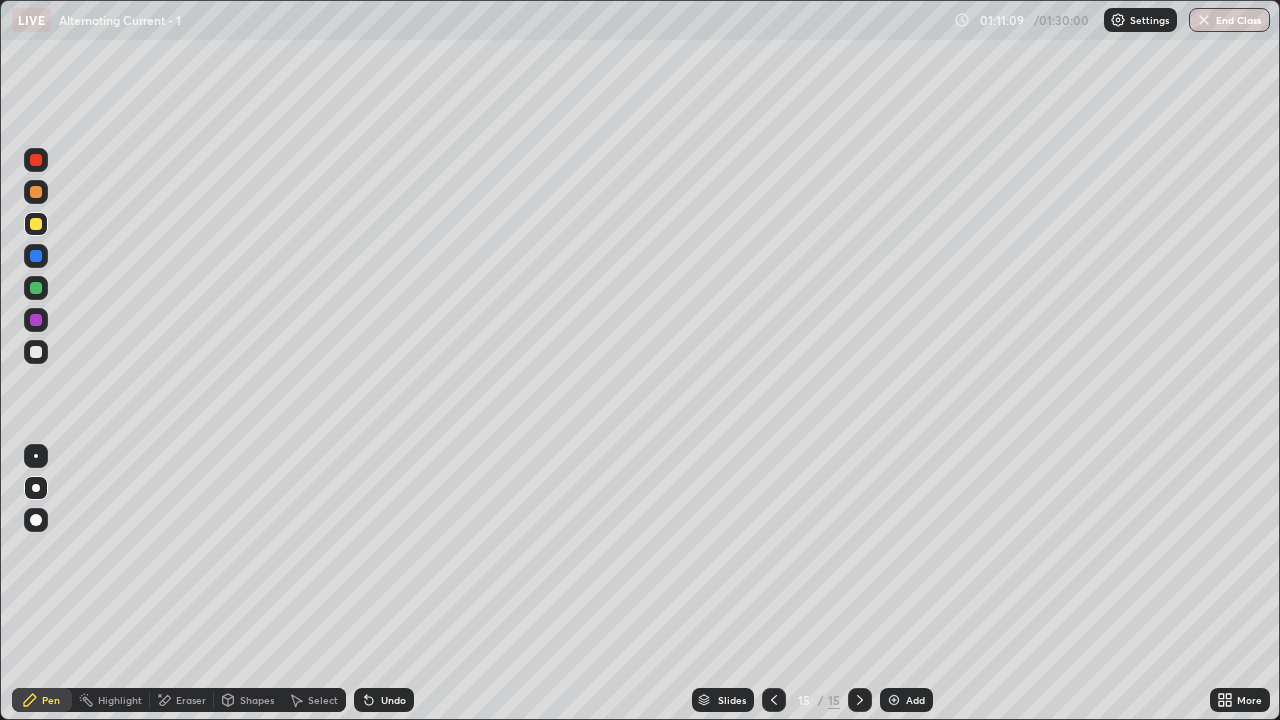 click on "End Class" at bounding box center [1229, 20] 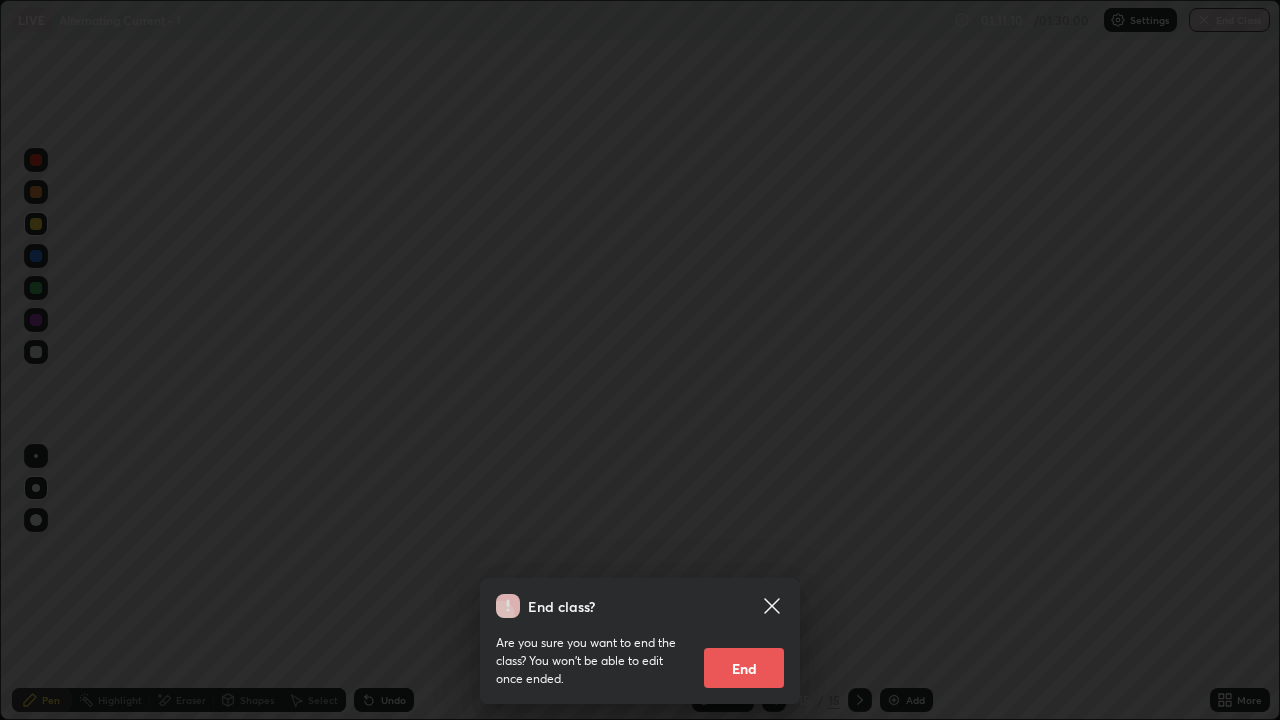 click on "End" at bounding box center (744, 668) 